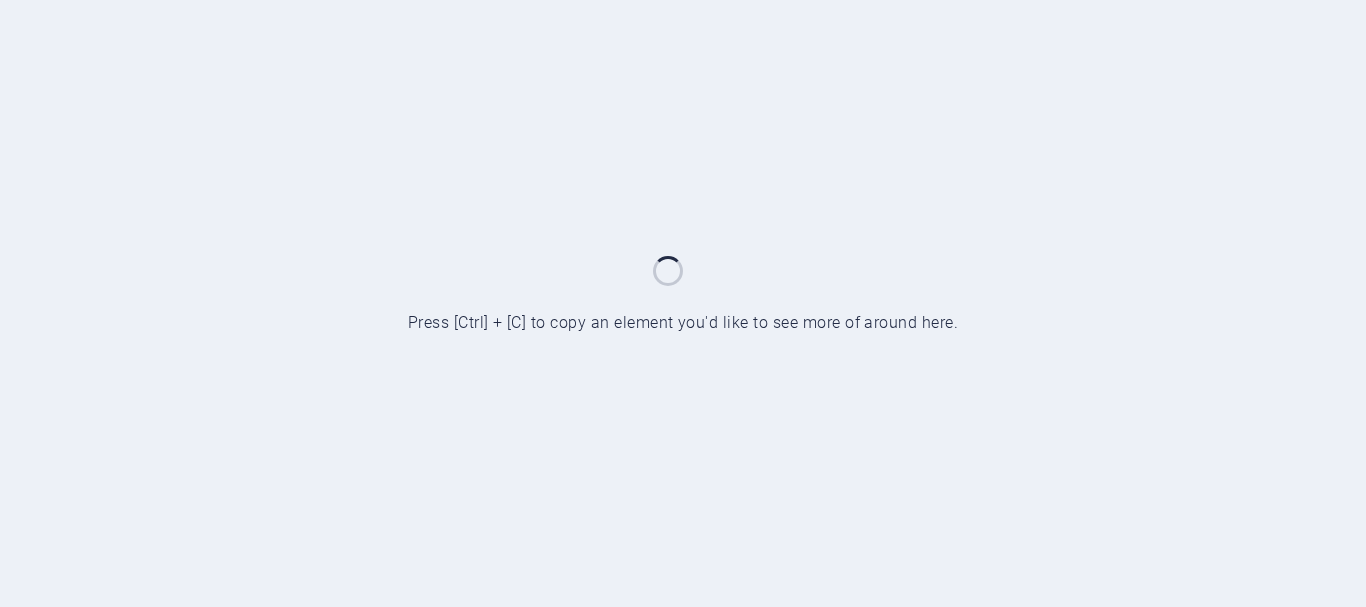 scroll, scrollTop: 0, scrollLeft: 0, axis: both 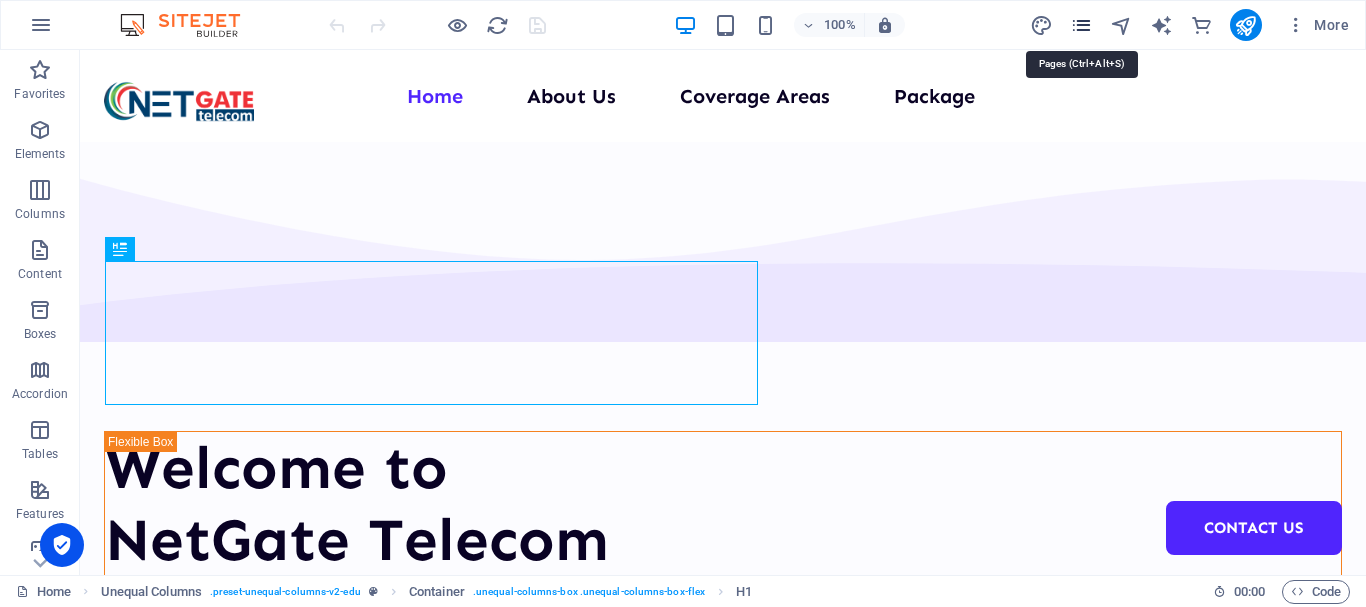 click at bounding box center (1081, 25) 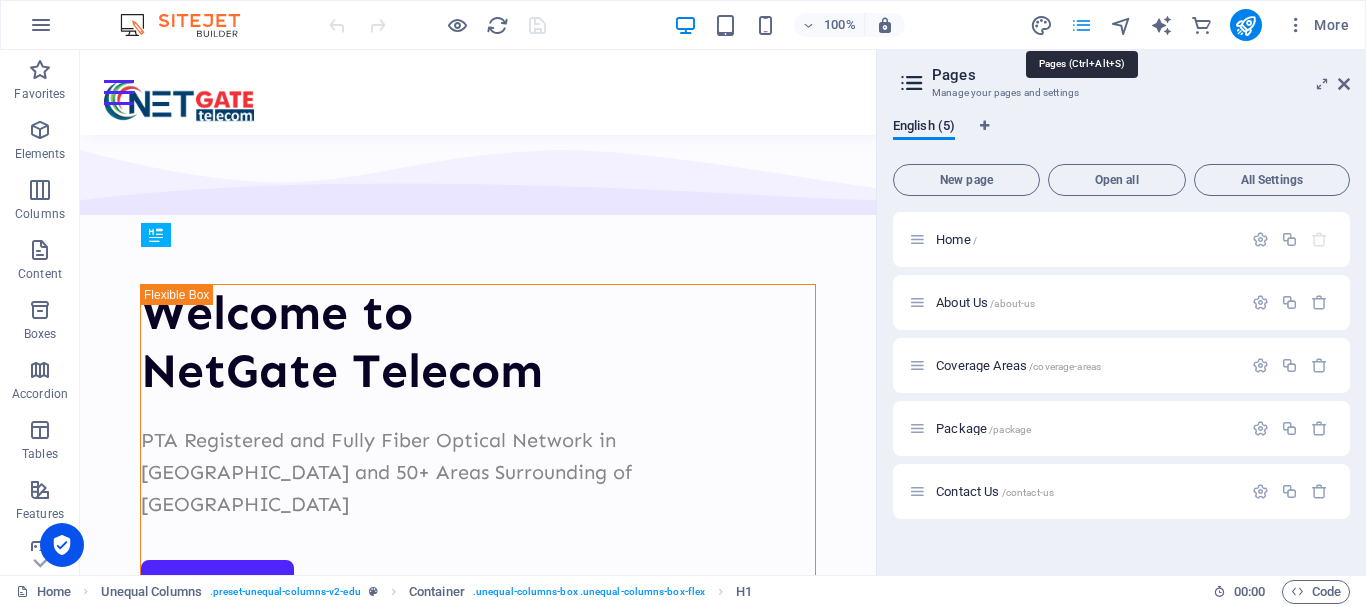 scroll, scrollTop: 389, scrollLeft: 0, axis: vertical 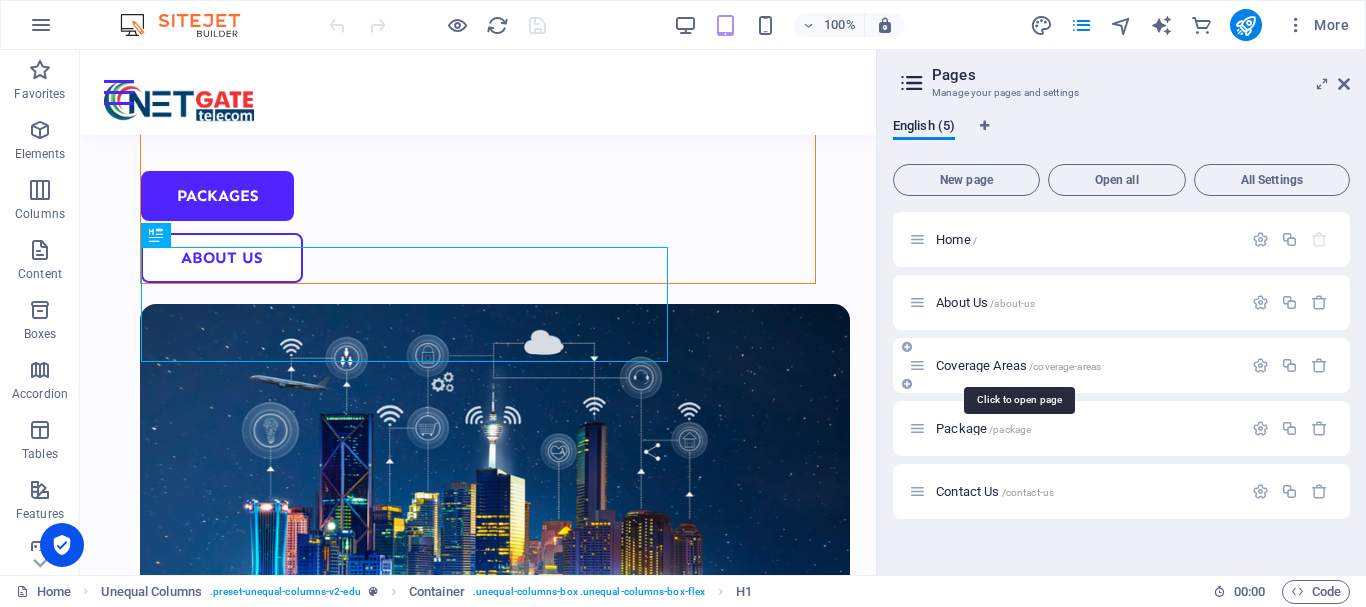 click on "Coverage Areas /coverage-areas" at bounding box center [1018, 365] 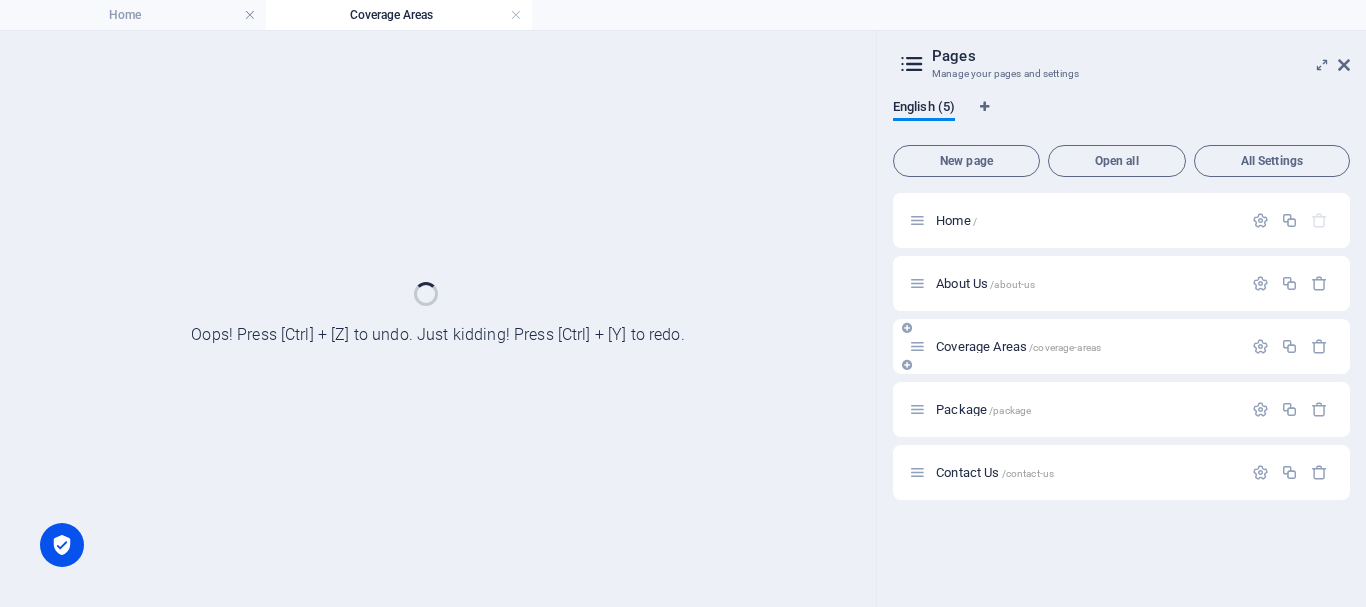 scroll, scrollTop: 0, scrollLeft: 0, axis: both 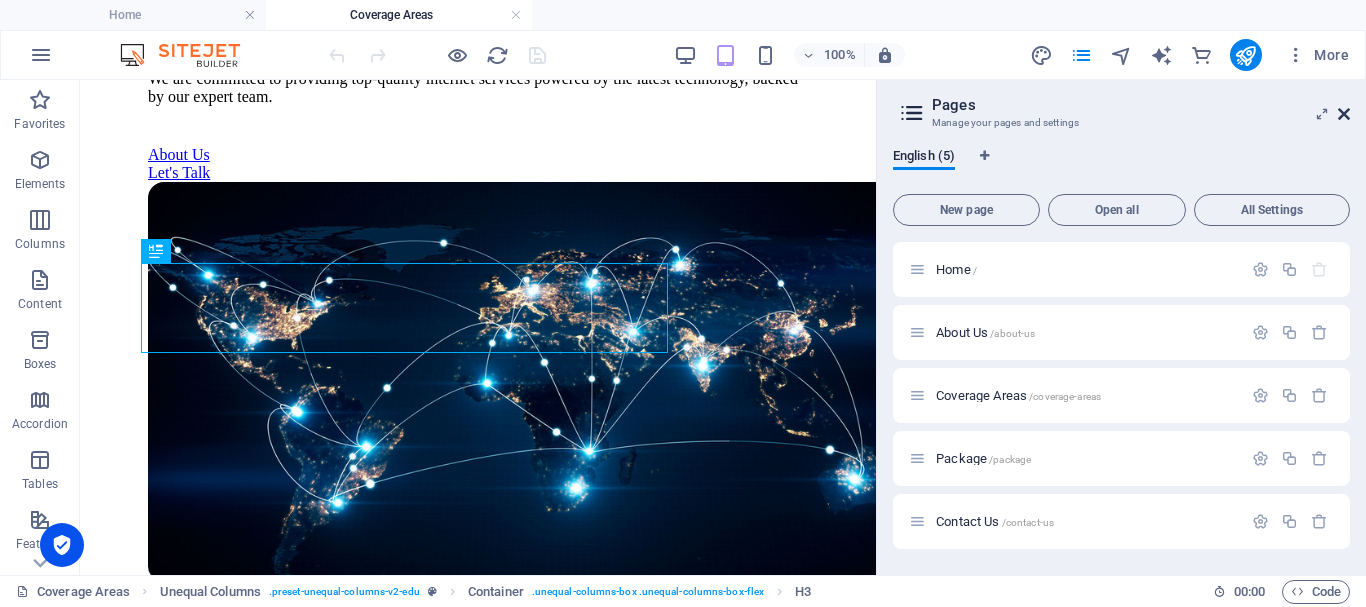 click at bounding box center (1344, 114) 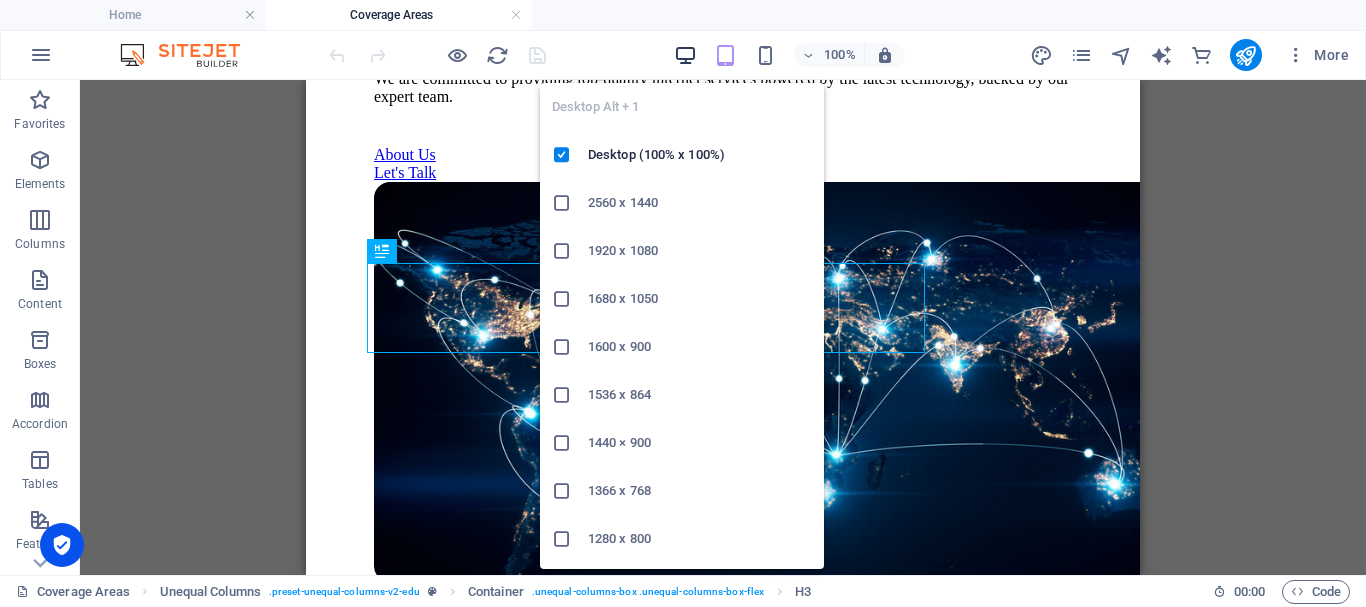 click at bounding box center (685, 55) 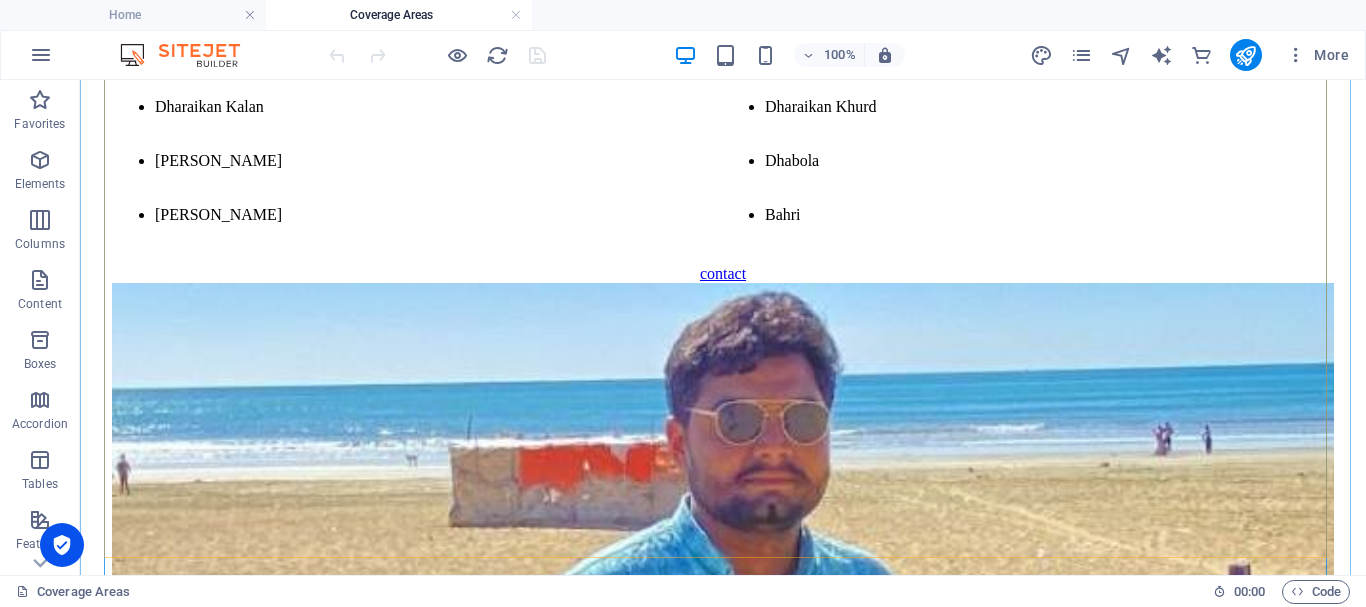 scroll, scrollTop: 3113, scrollLeft: 0, axis: vertical 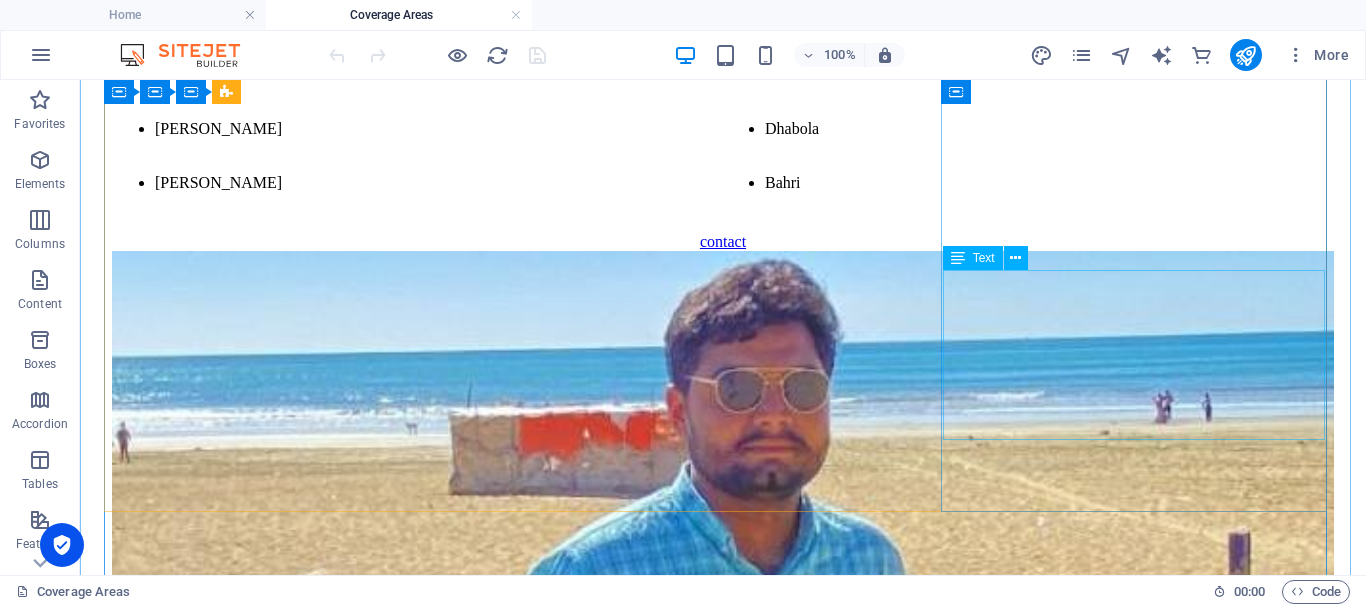 click on "Shadiwal" at bounding box center [723, 11981] 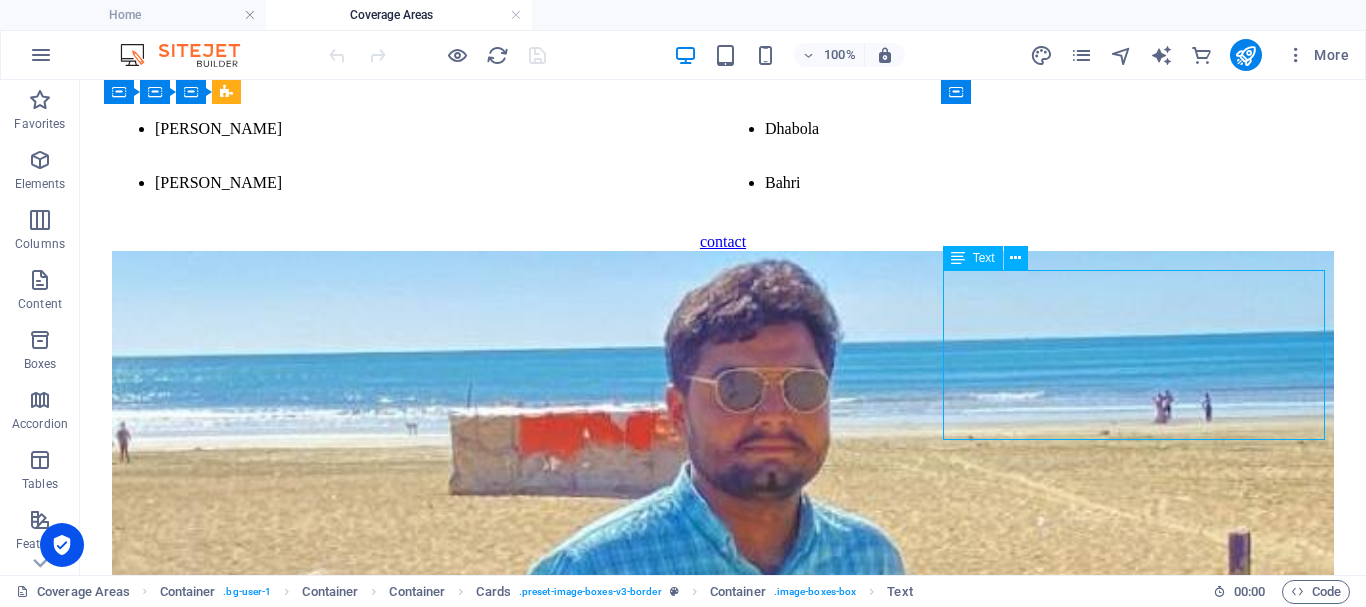 click on "Shadiwal" at bounding box center [723, 11981] 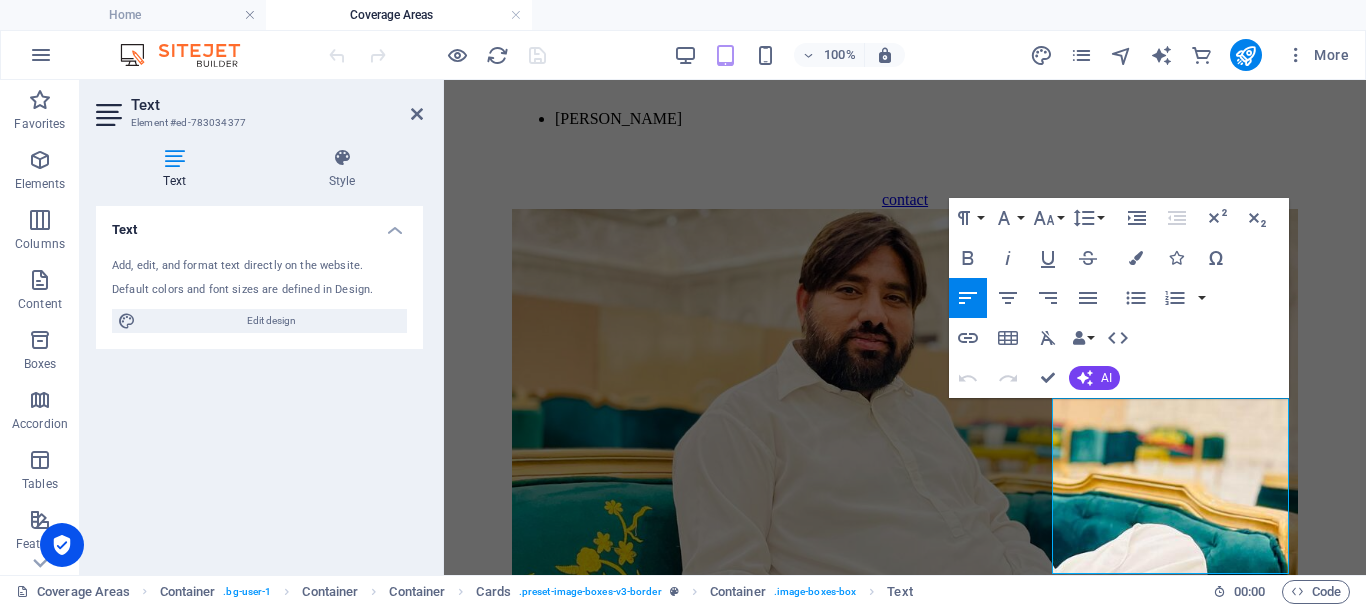 scroll, scrollTop: 3262, scrollLeft: 0, axis: vertical 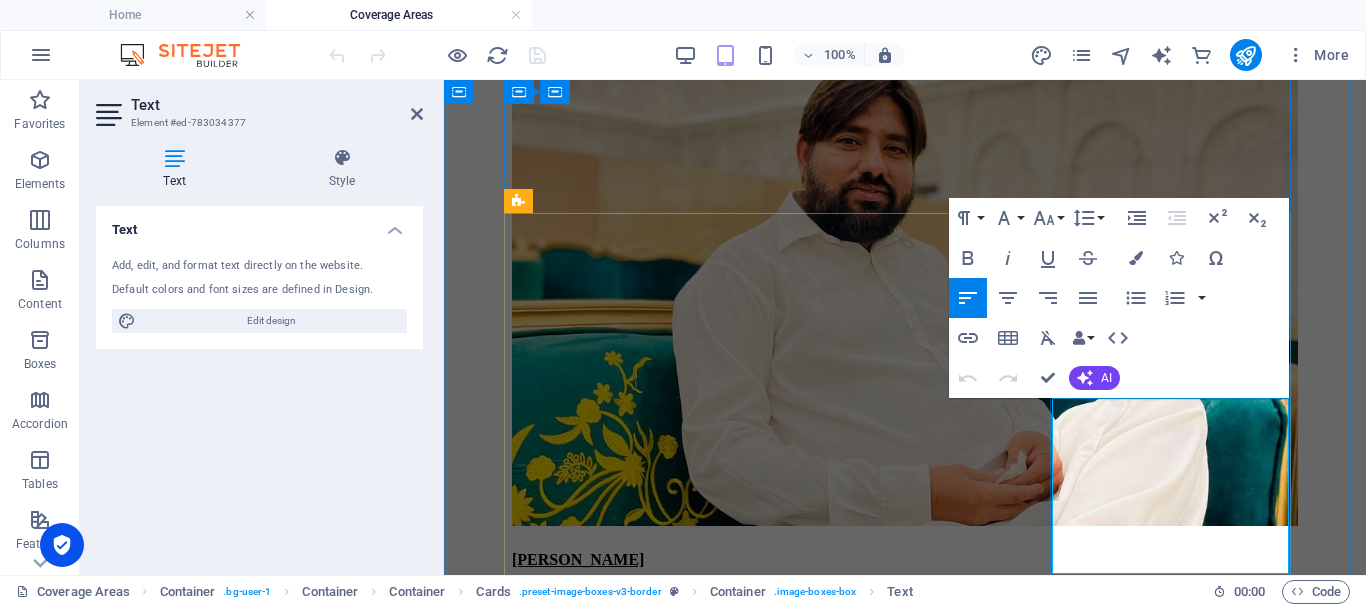 click at bounding box center [1101, 6077] 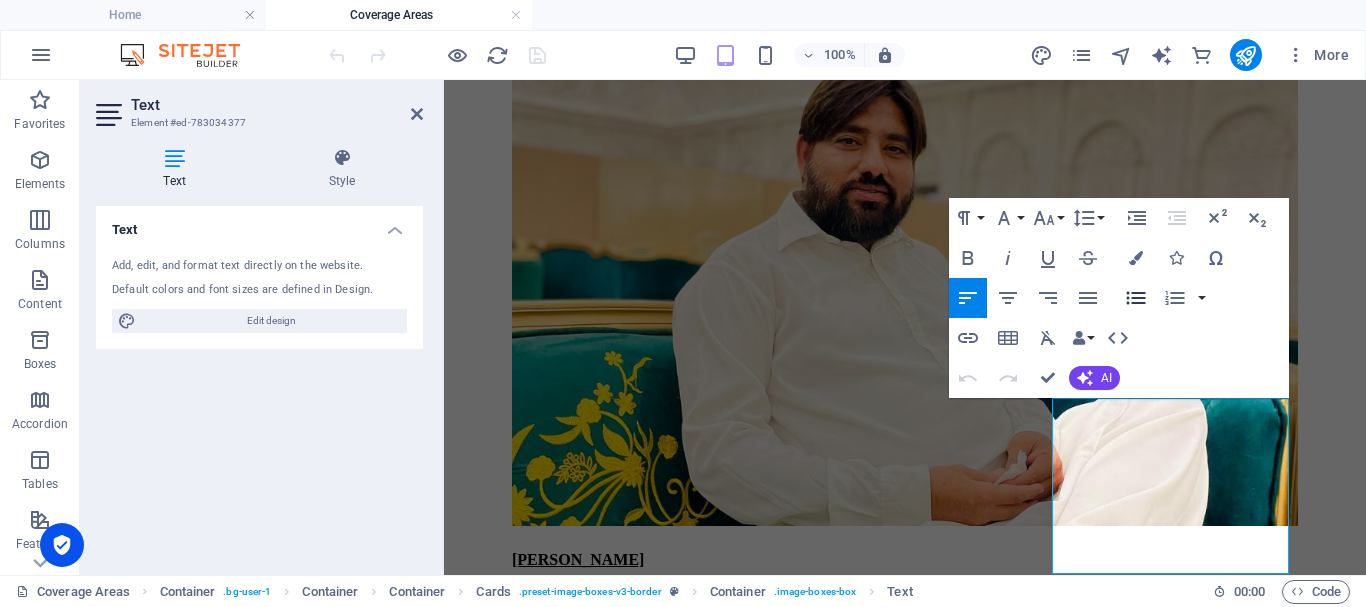 click 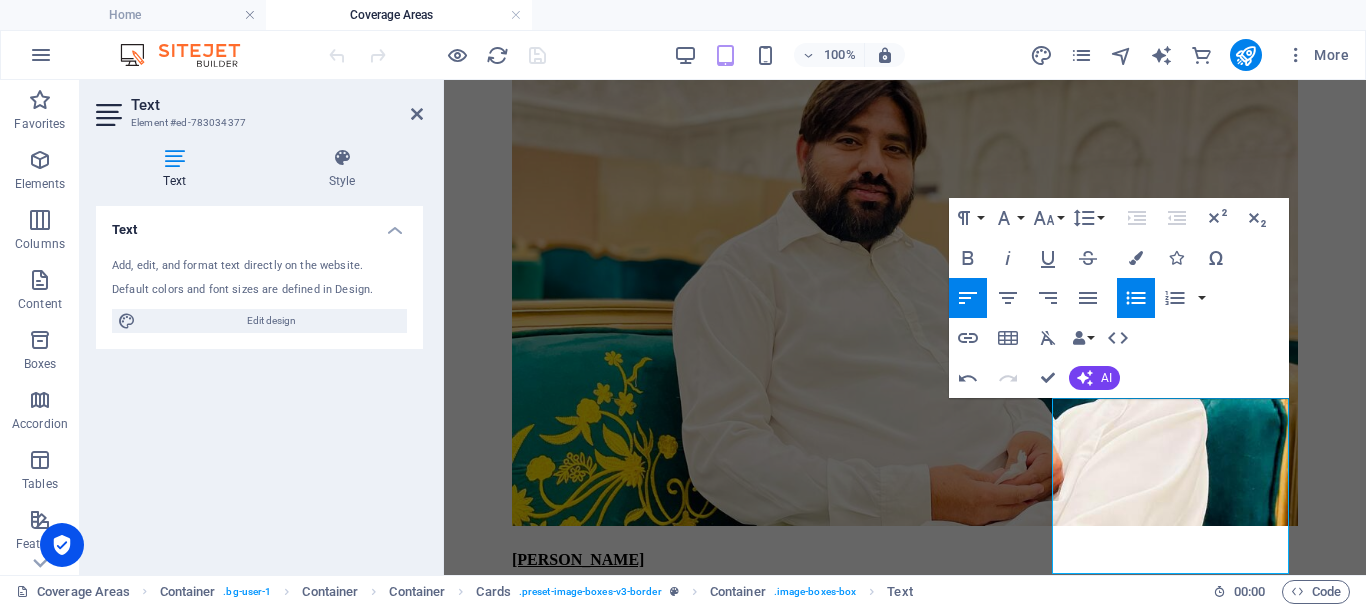 type 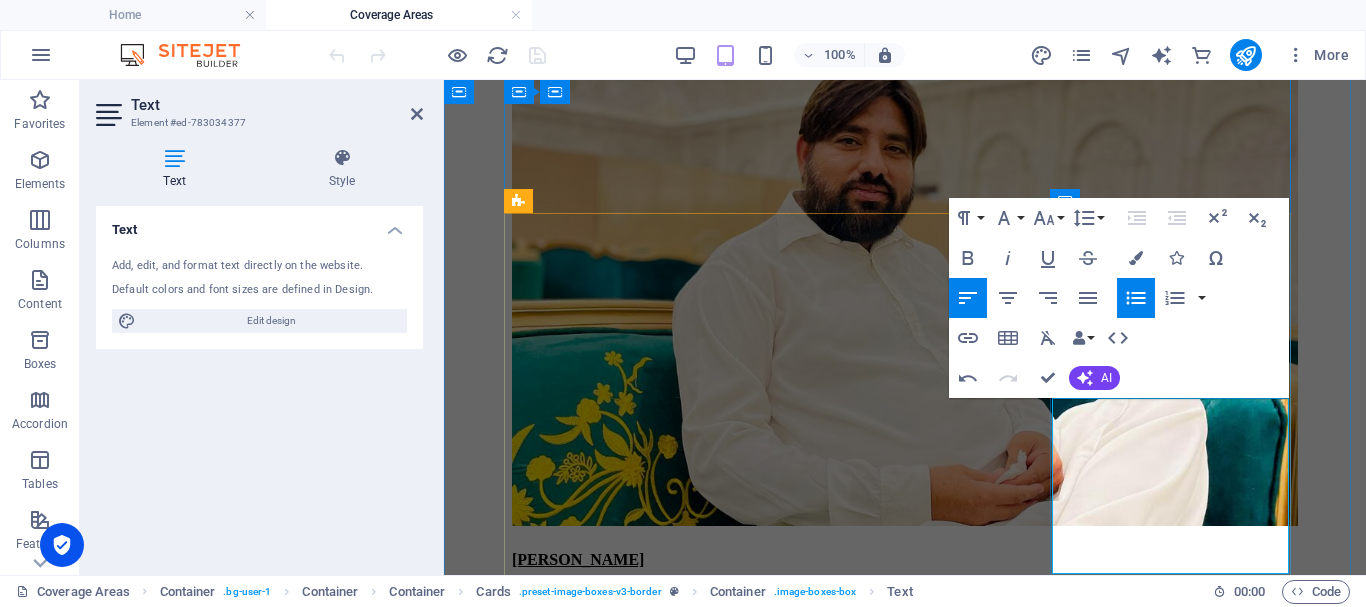 click at bounding box center (709, 6133) 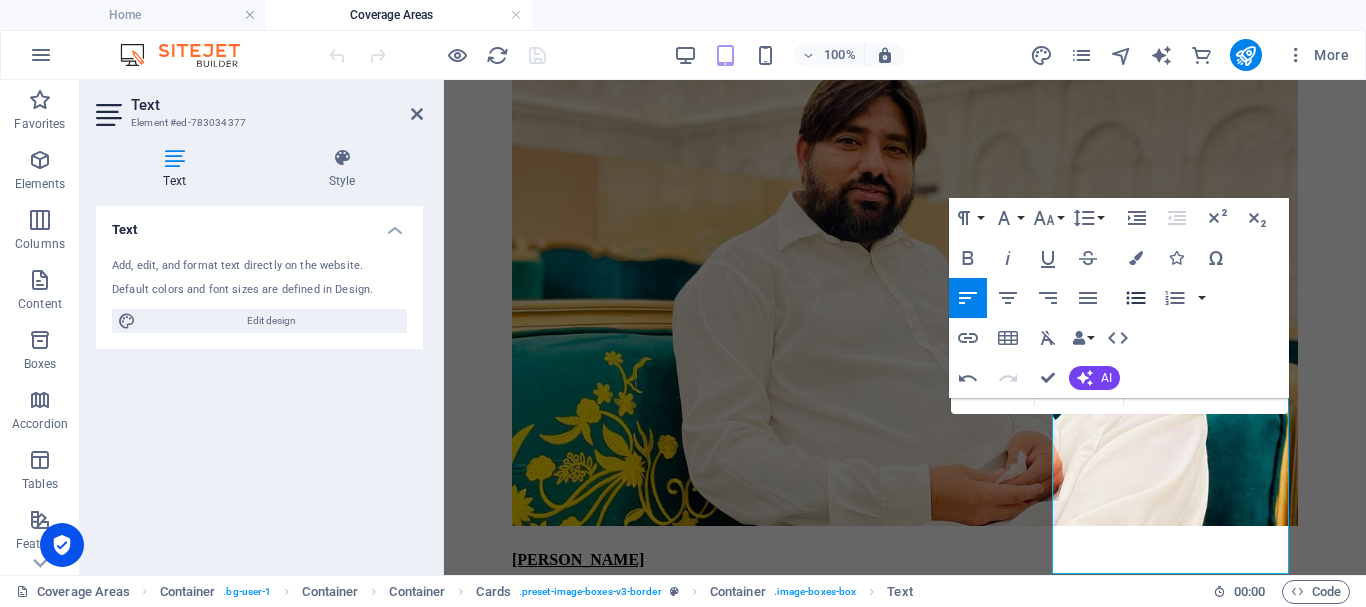 click 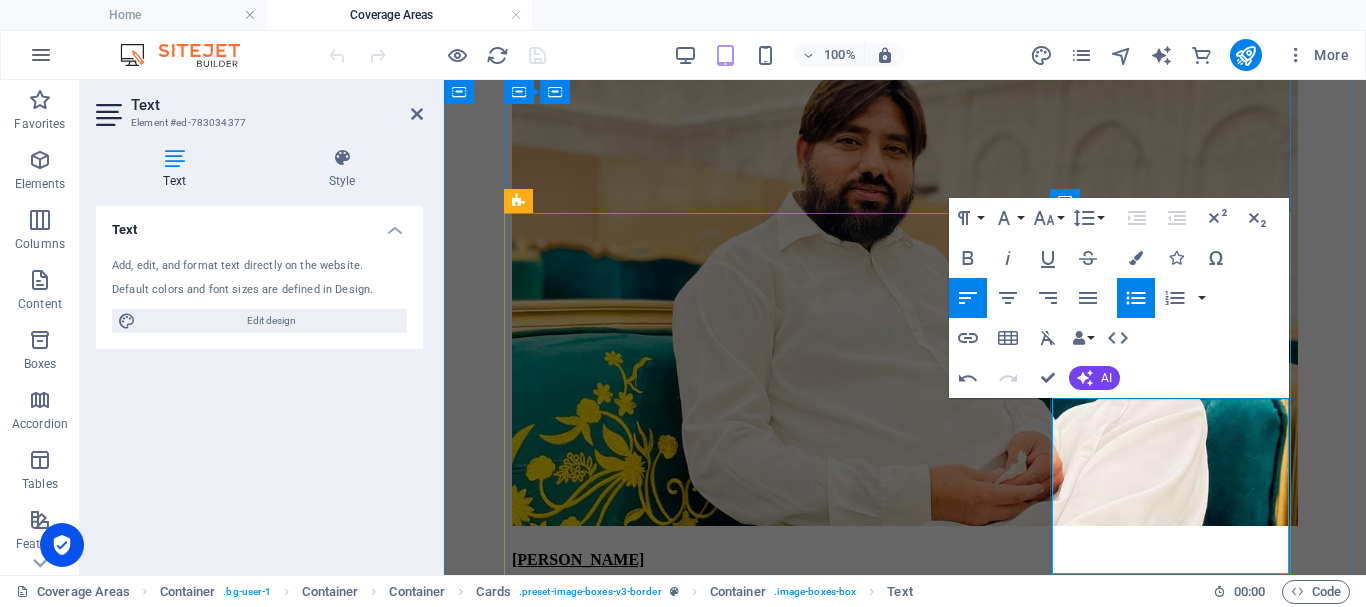 click at bounding box center (1101, 6133) 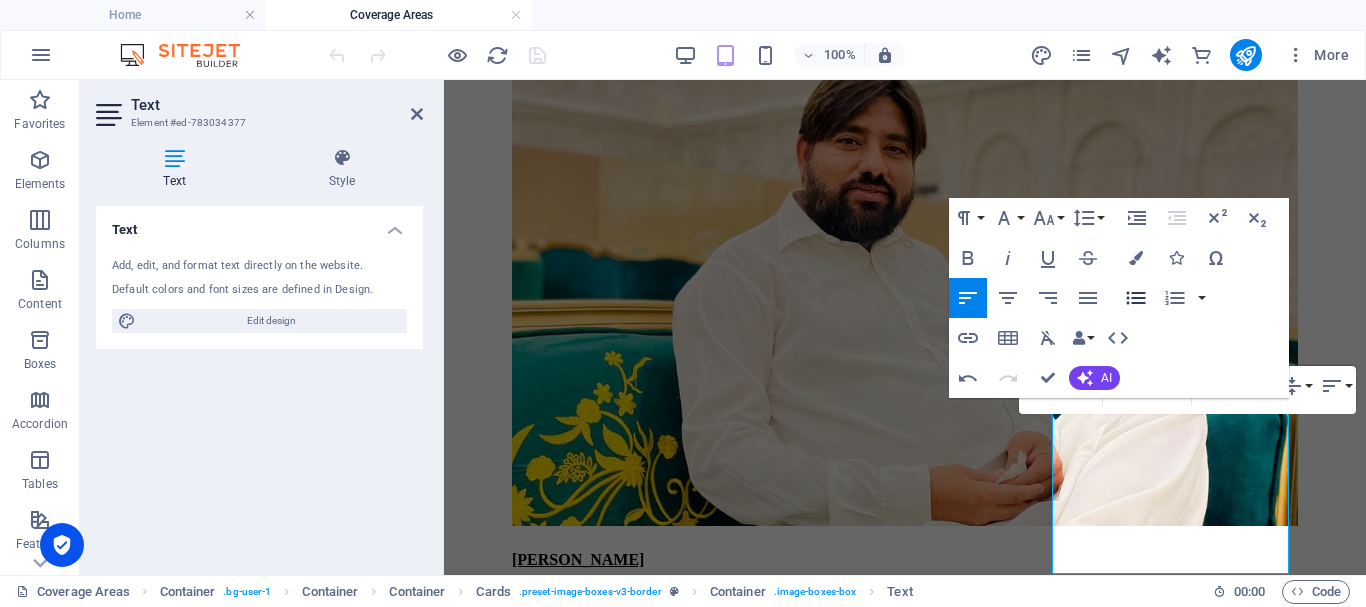 click 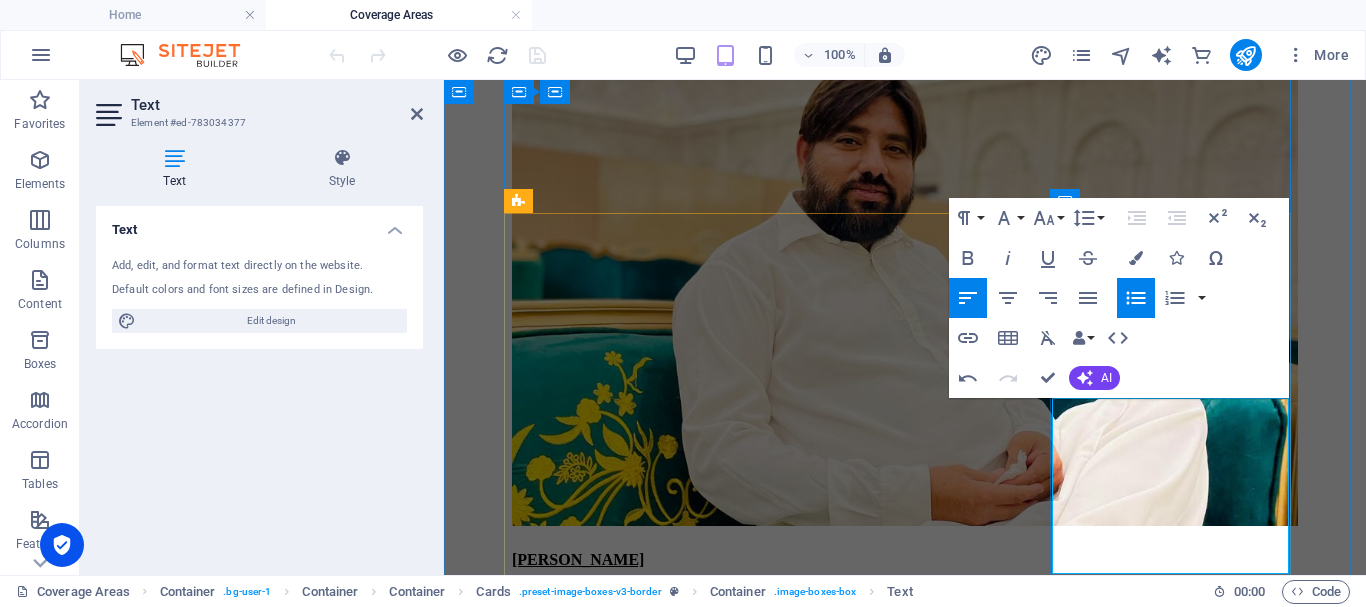 click at bounding box center [709, 6189] 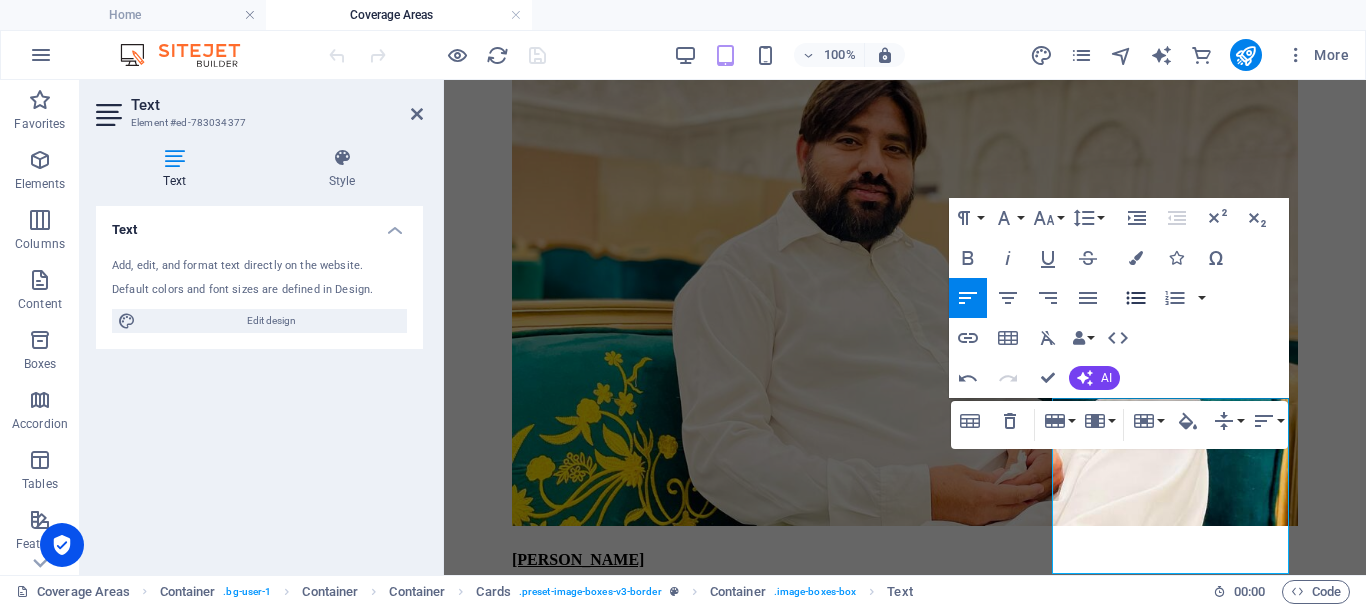 click 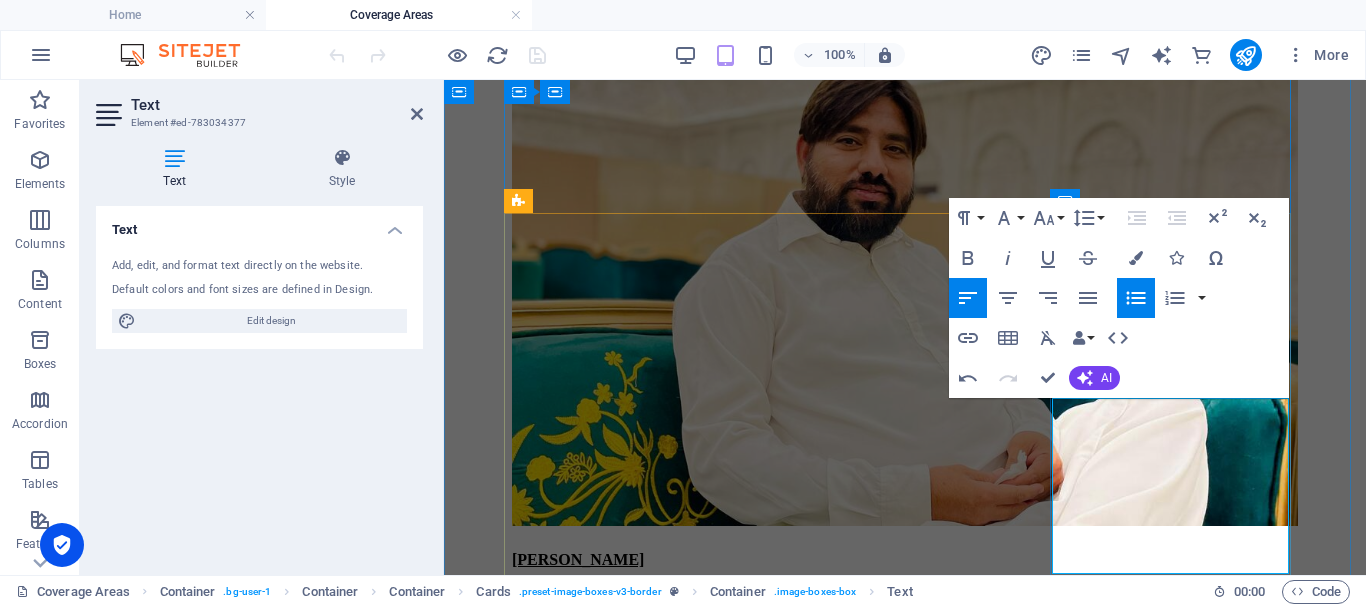 click at bounding box center [1101, 6189] 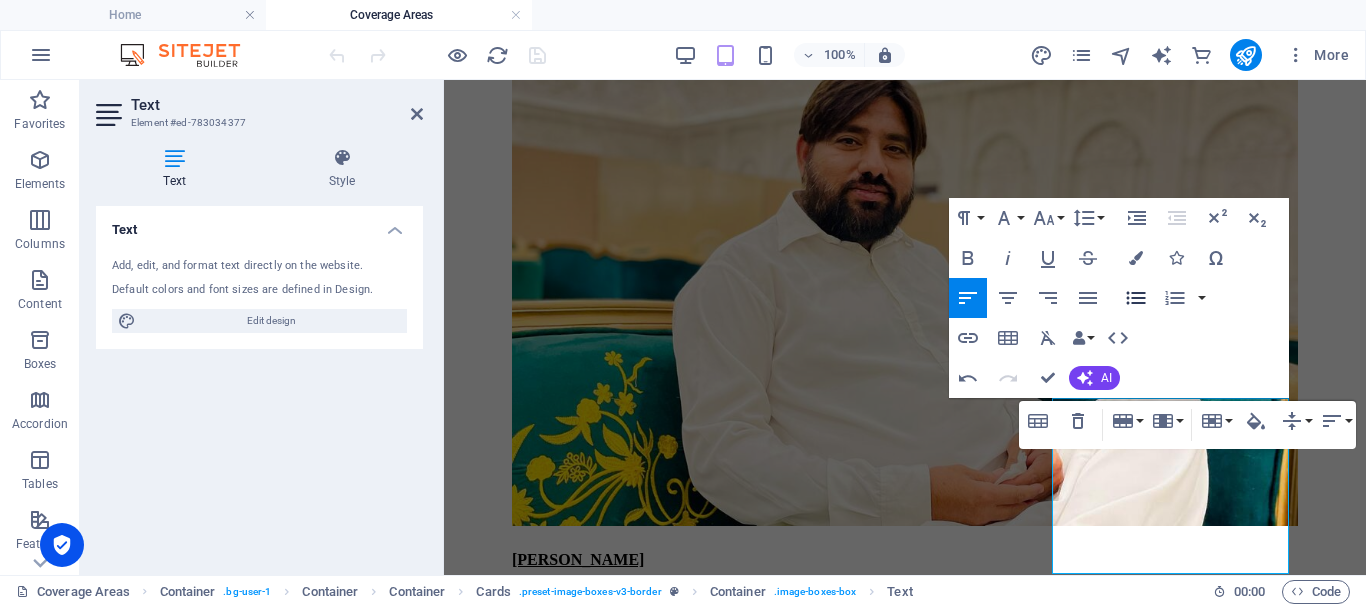 click 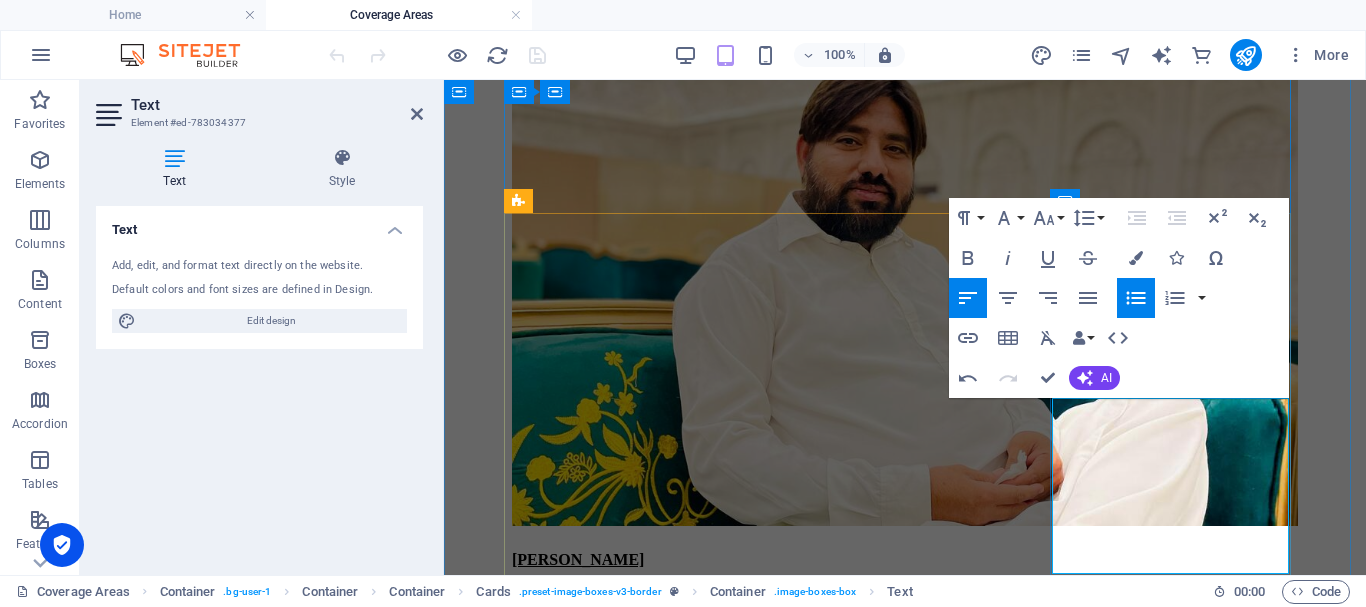 click at bounding box center (729, 6133) 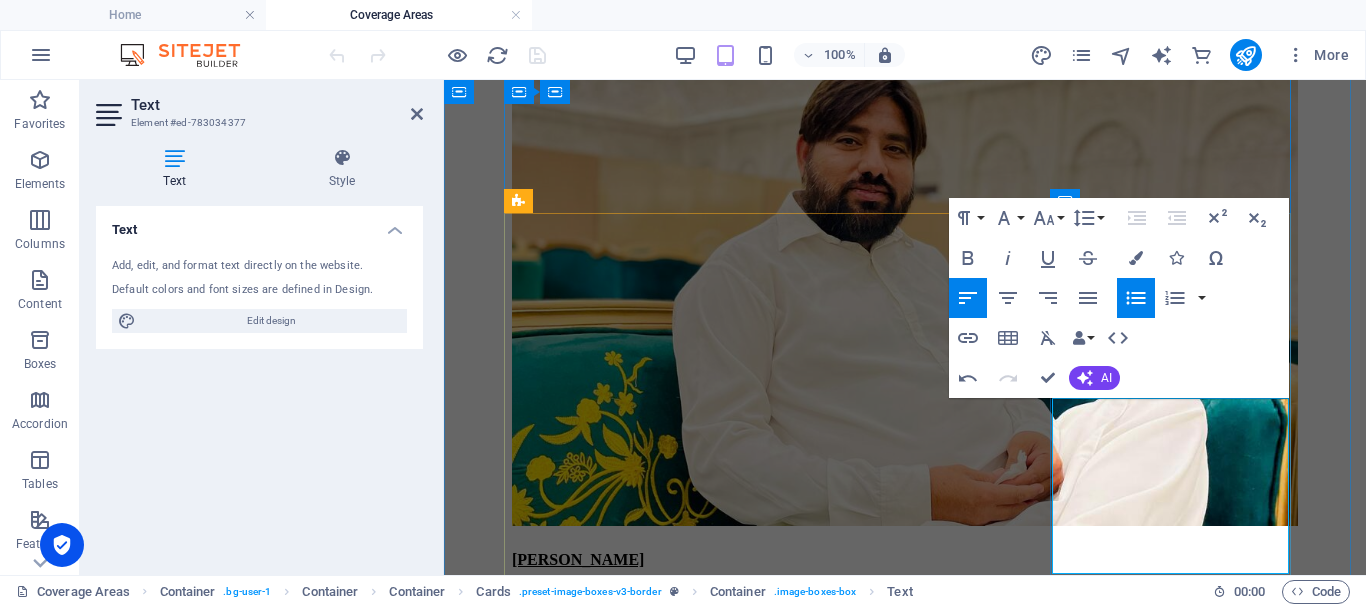 click at bounding box center [729, 6133] 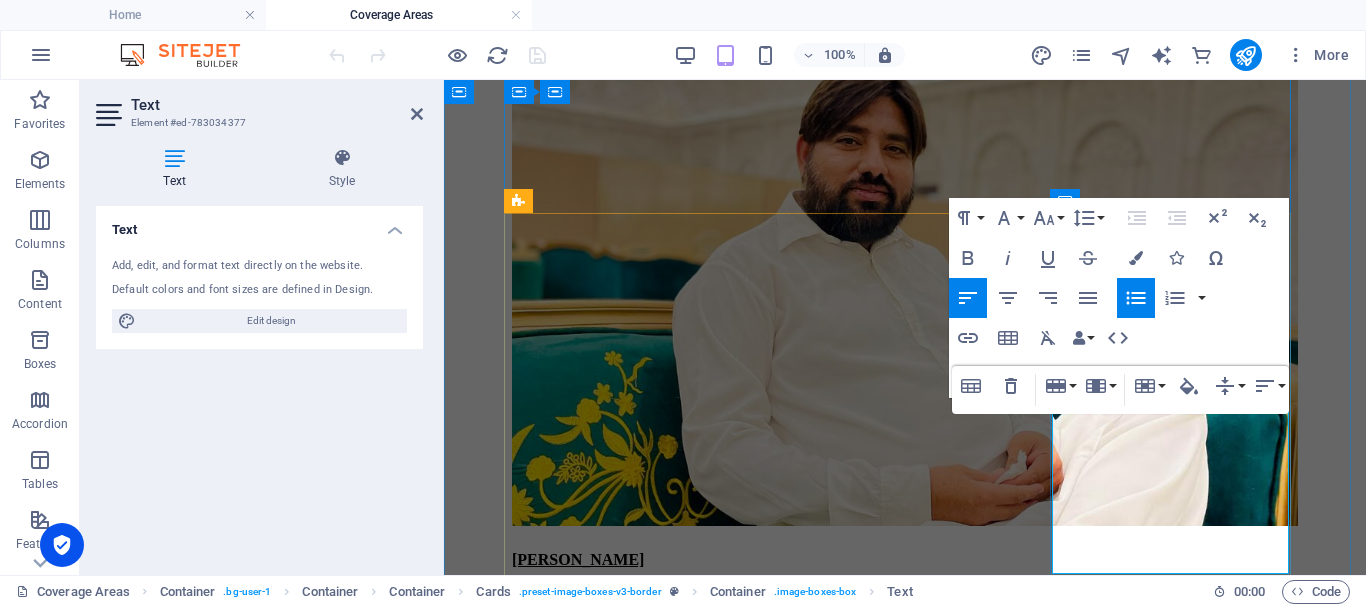 scroll, scrollTop: 0, scrollLeft: 10, axis: horizontal 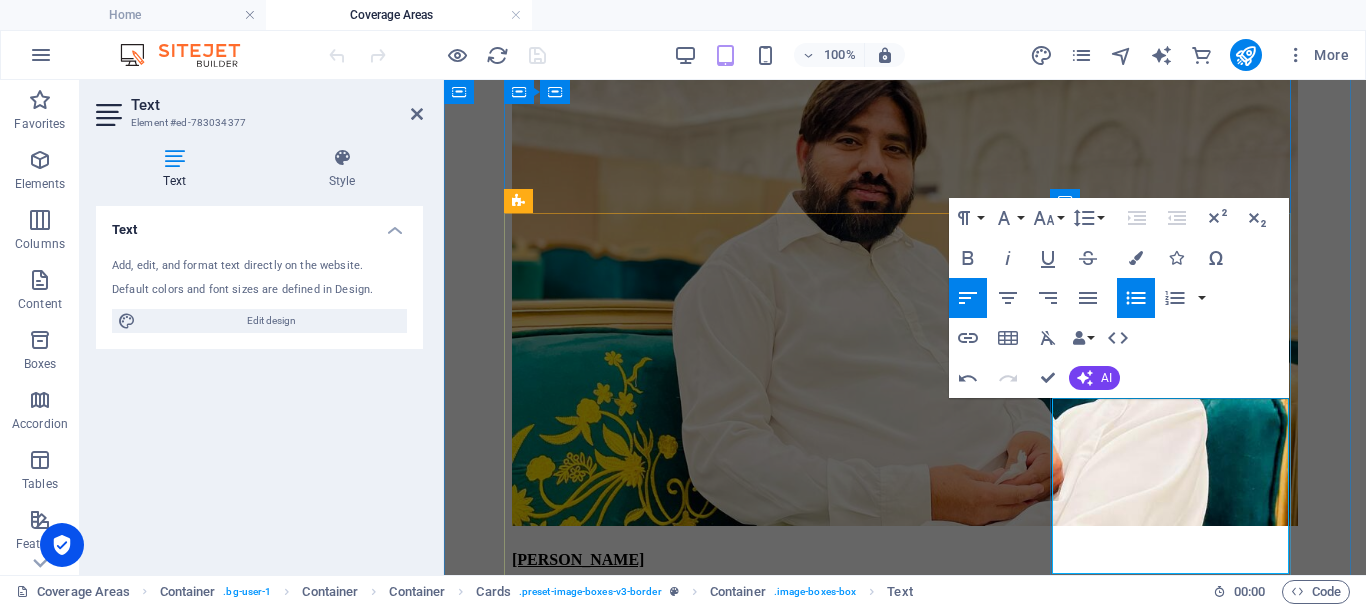 click on "[GEOGRAPHIC_DATA]" at bounding box center (729, 6133) 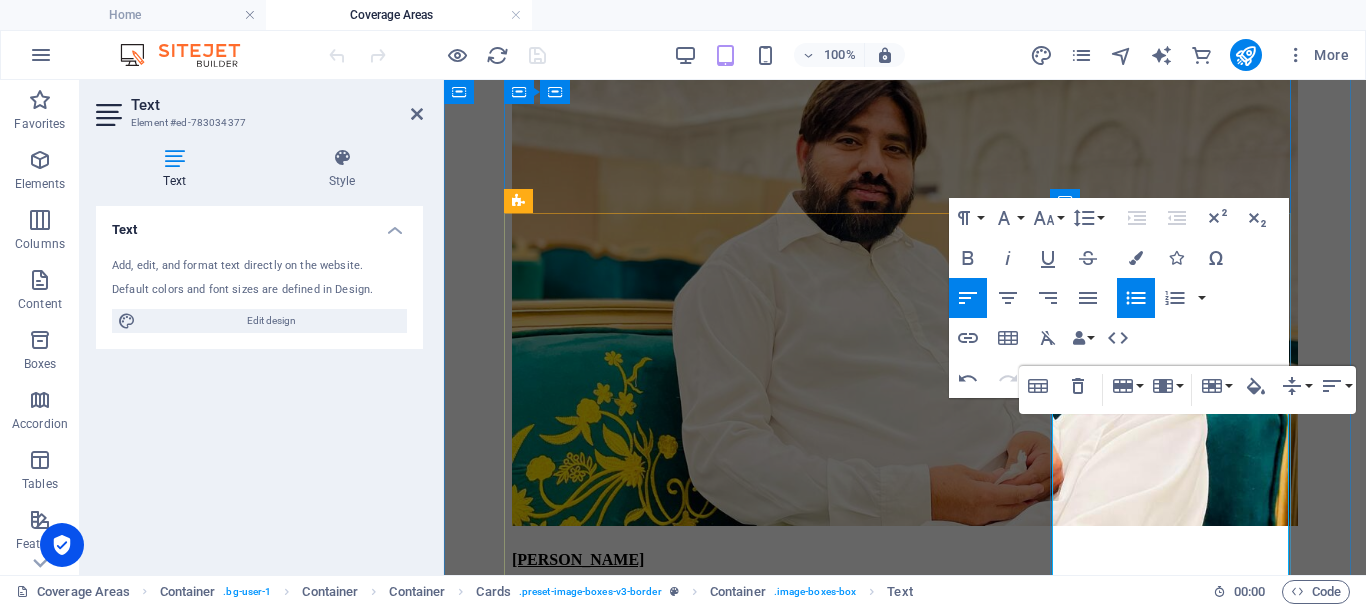 click at bounding box center (729, 6189) 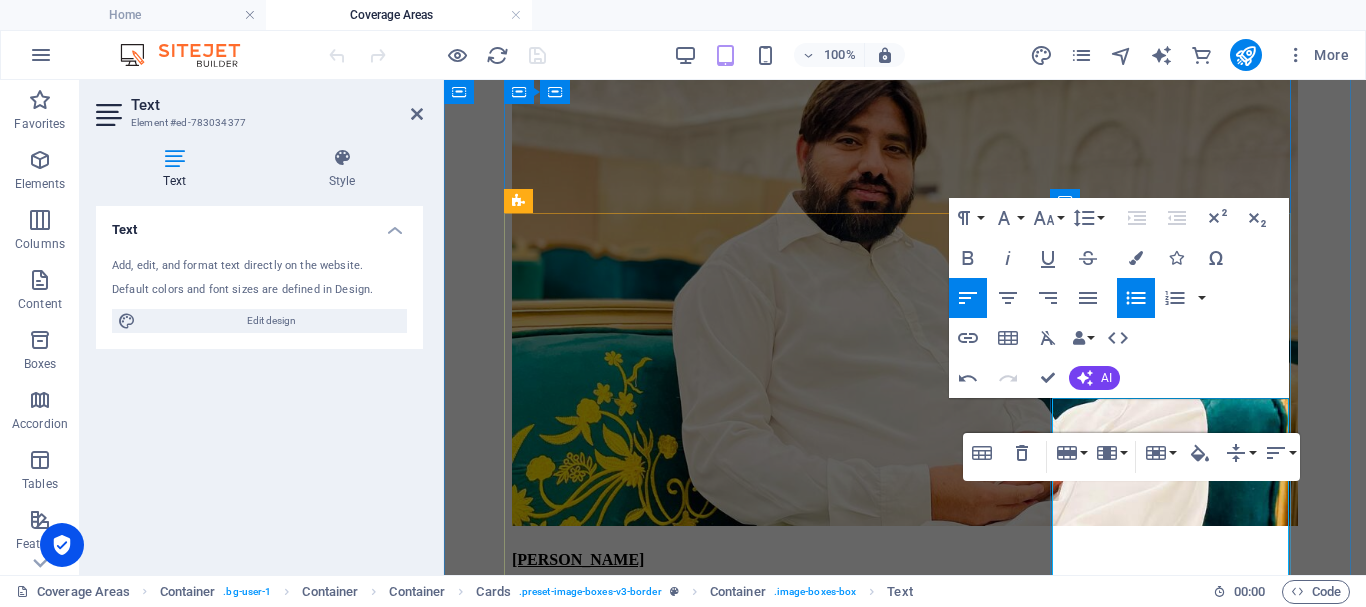 click at bounding box center [1121, 6189] 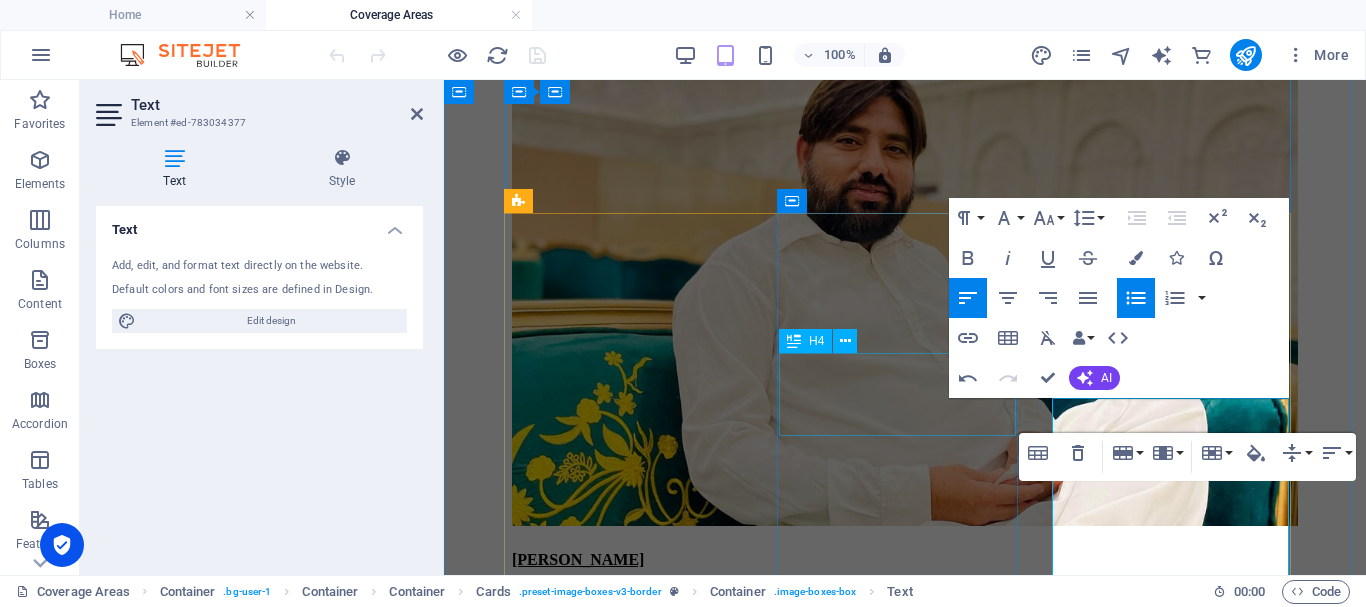 scroll, scrollTop: 3462, scrollLeft: 0, axis: vertical 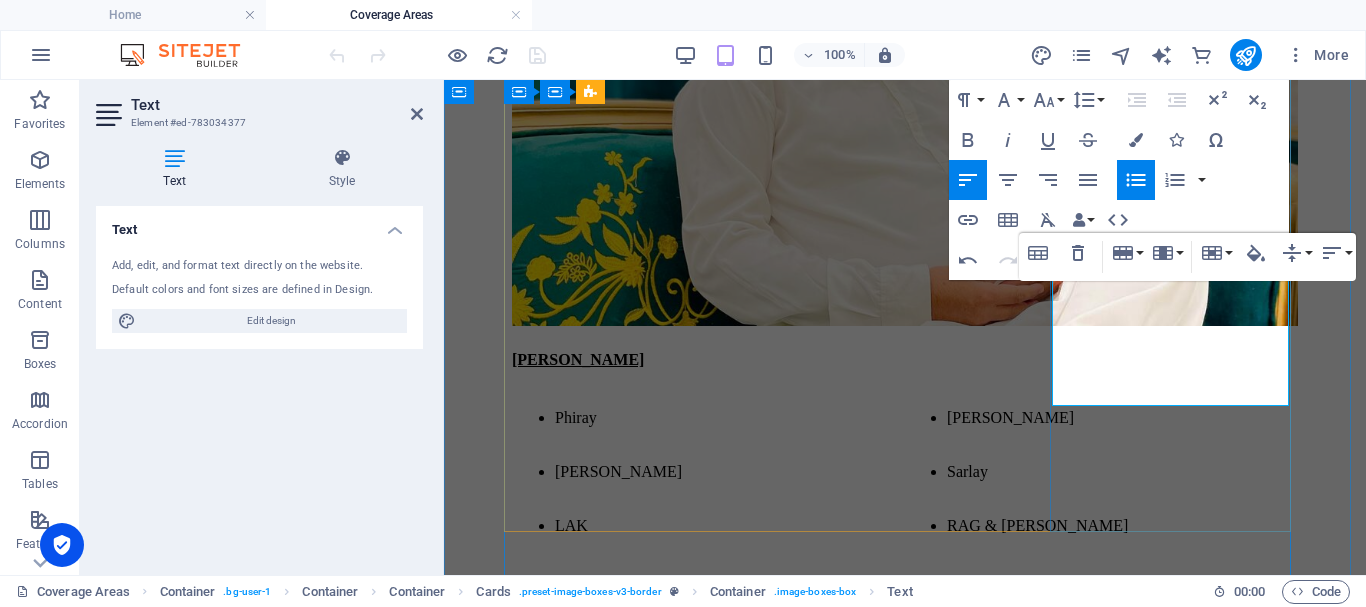 click at bounding box center [709, 6045] 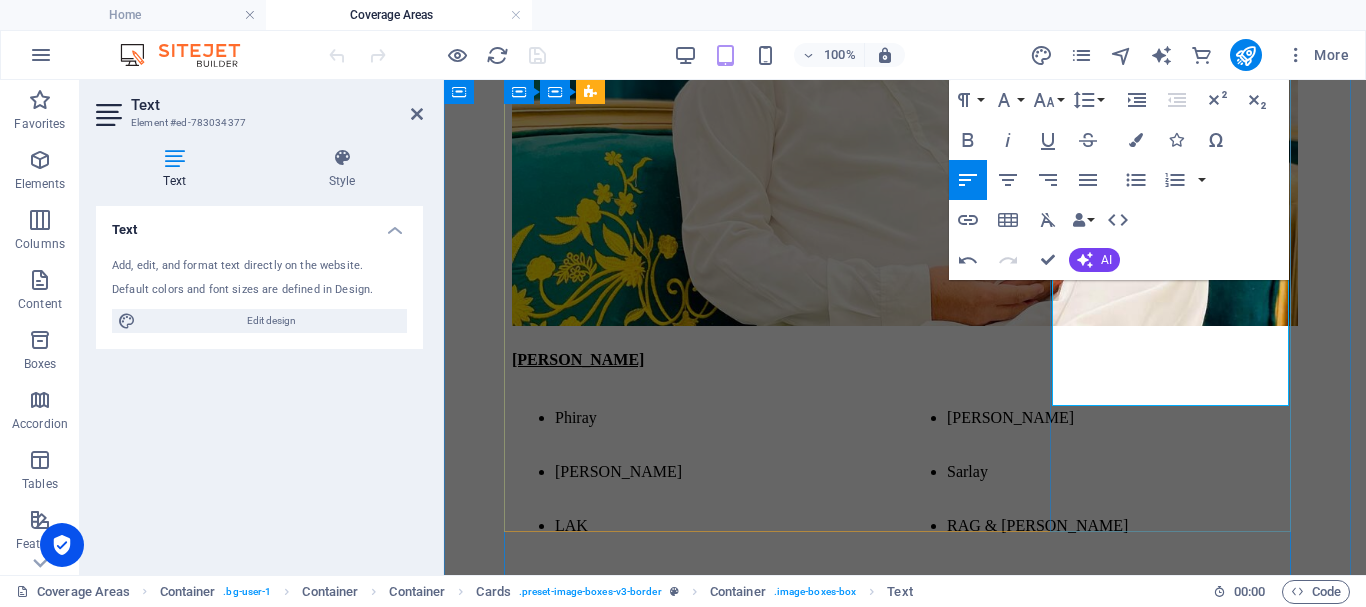 click at bounding box center (1101, 6045) 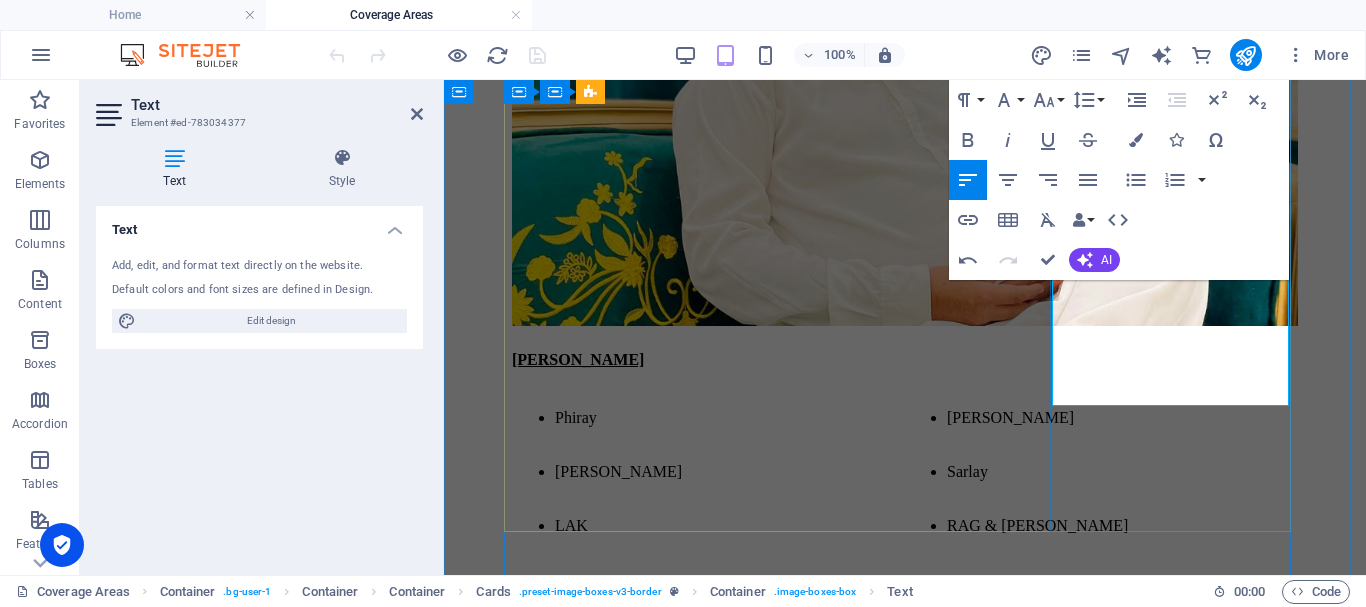 click on "tahlisahib" at bounding box center [1101, 6045] 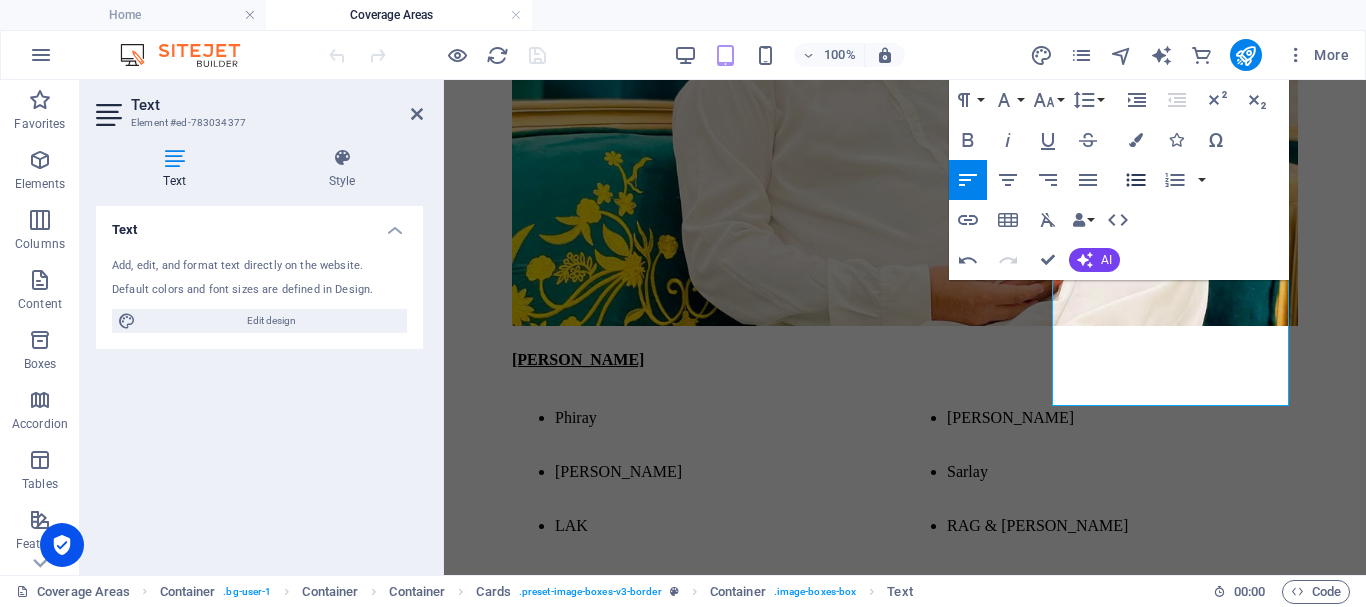 click 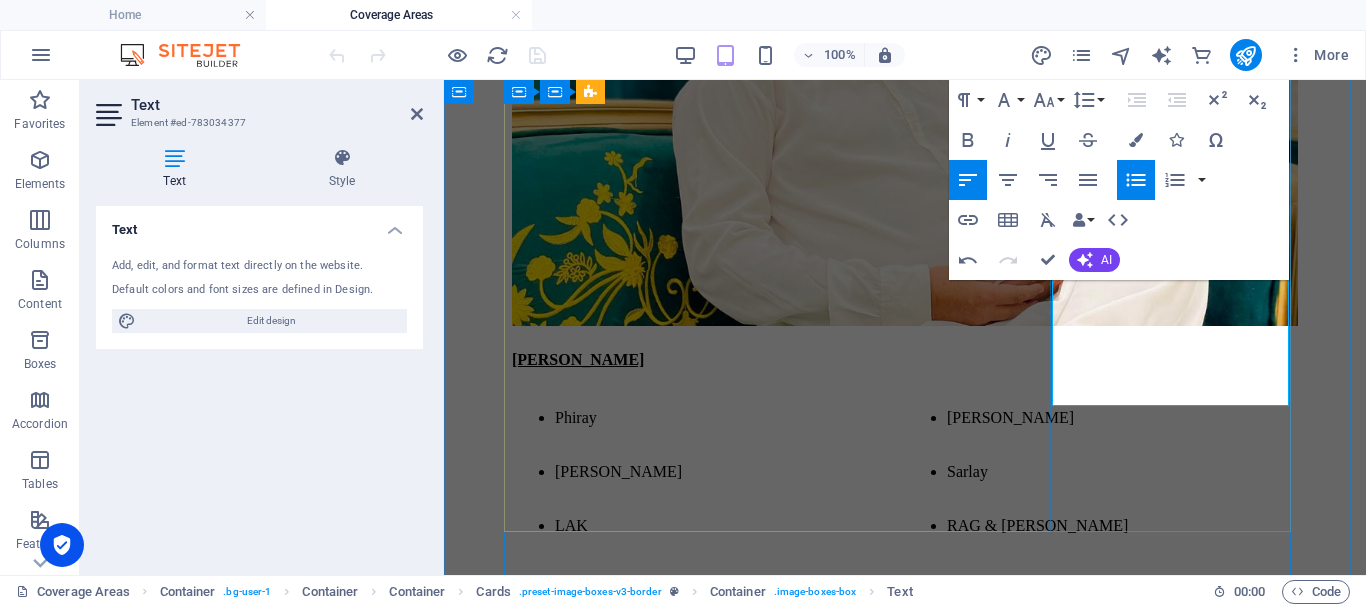 click on "[GEOGRAPHIC_DATA]" at bounding box center (709, 6045) 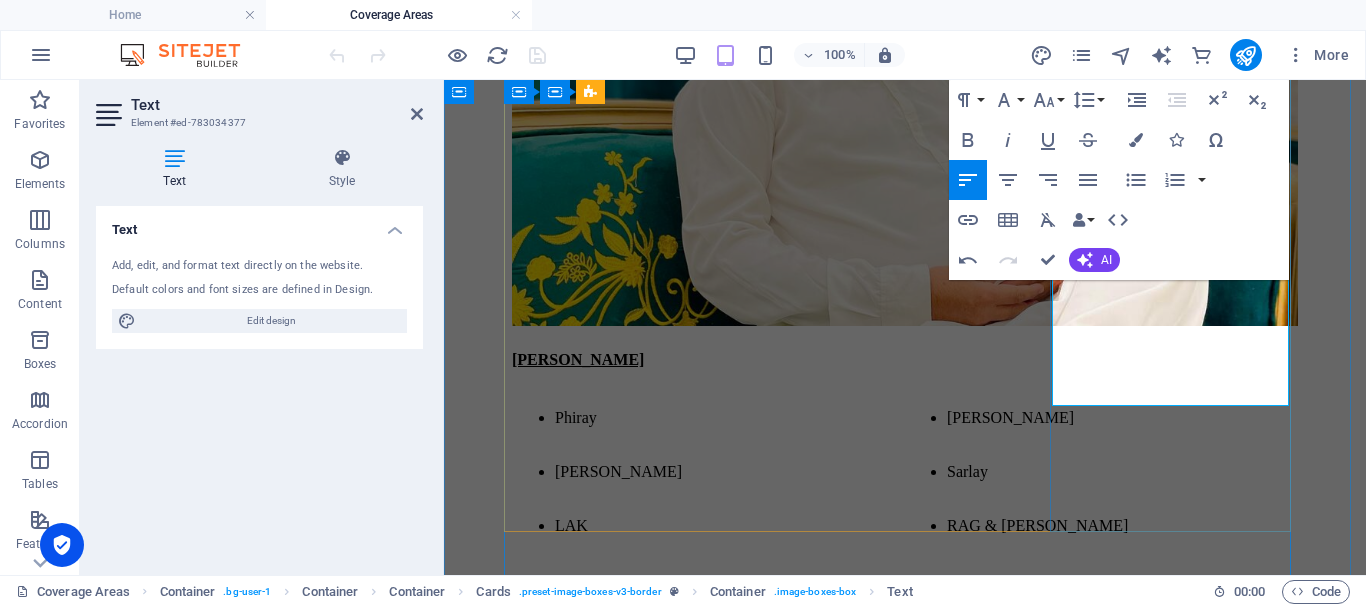 click on "[GEOGRAPHIC_DATA]" at bounding box center [709, 6045] 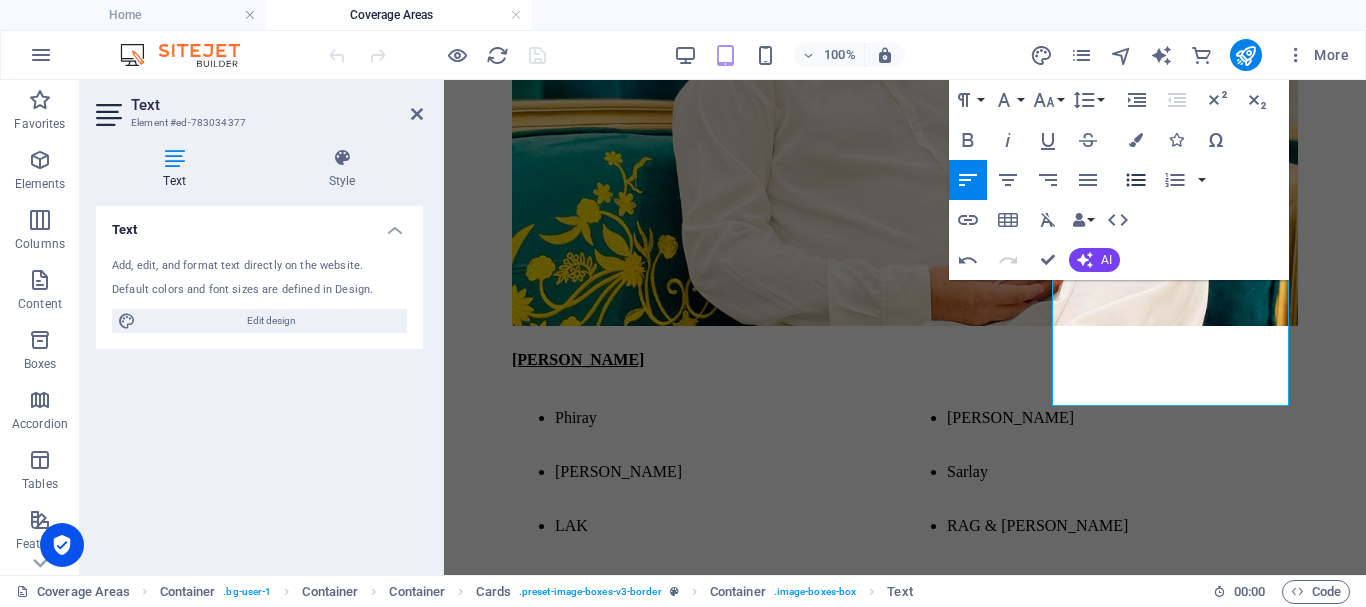 click 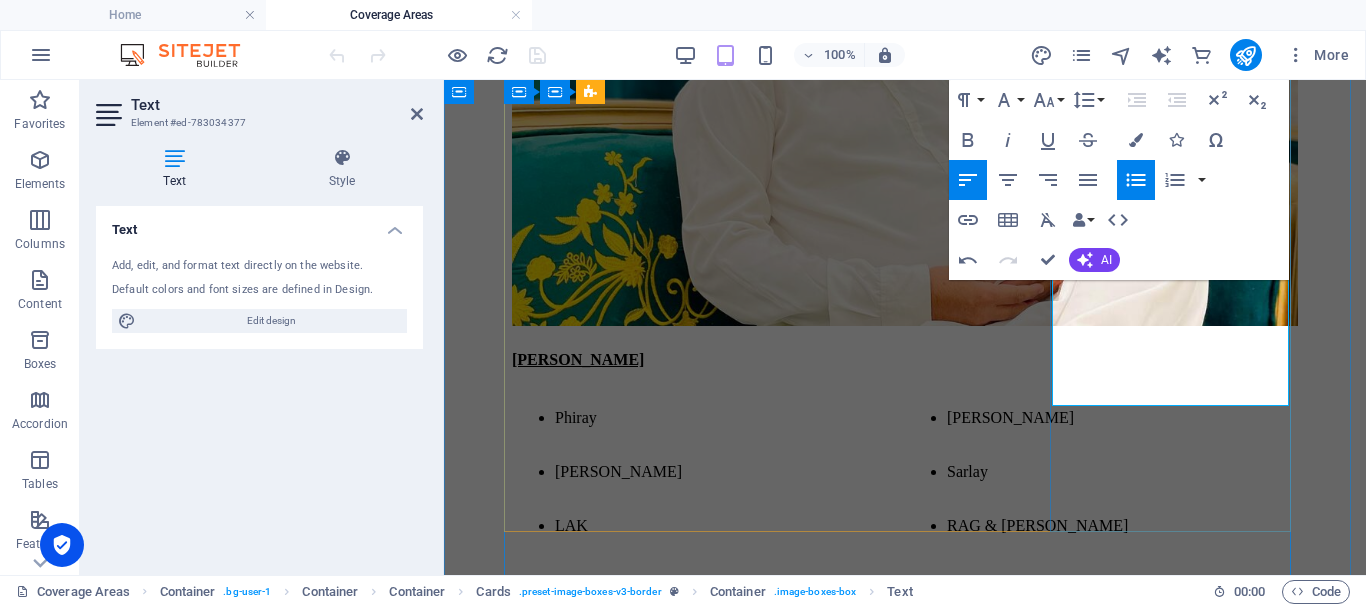 click at bounding box center [709, 6085] 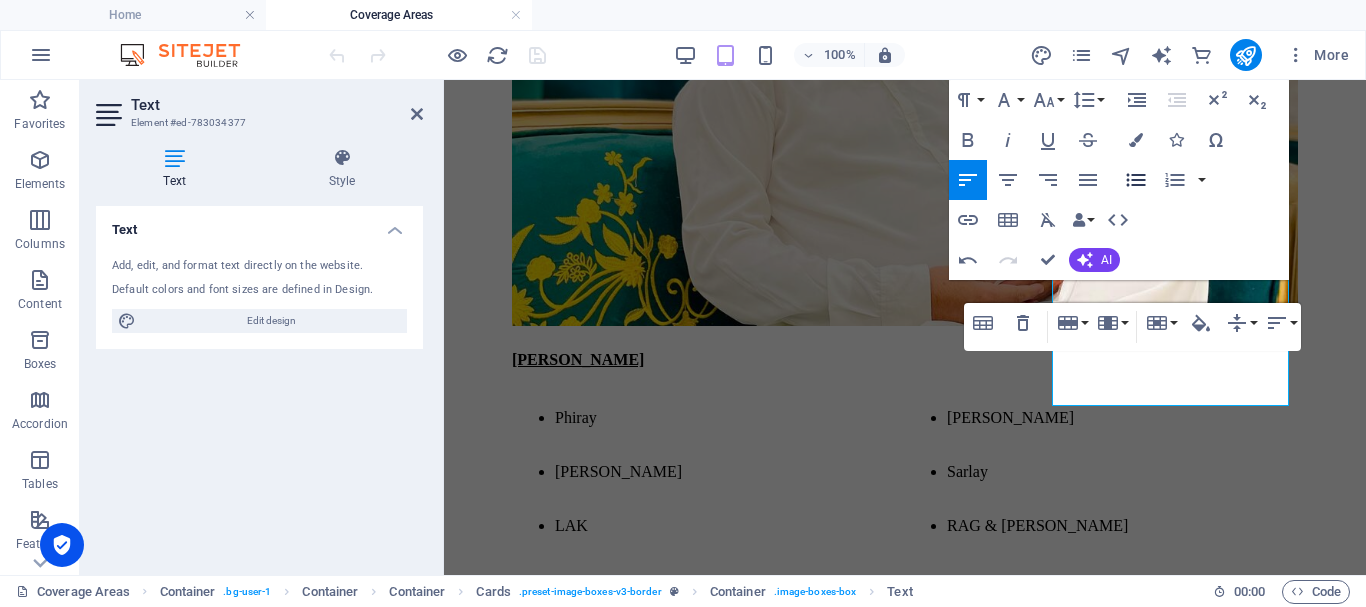 click 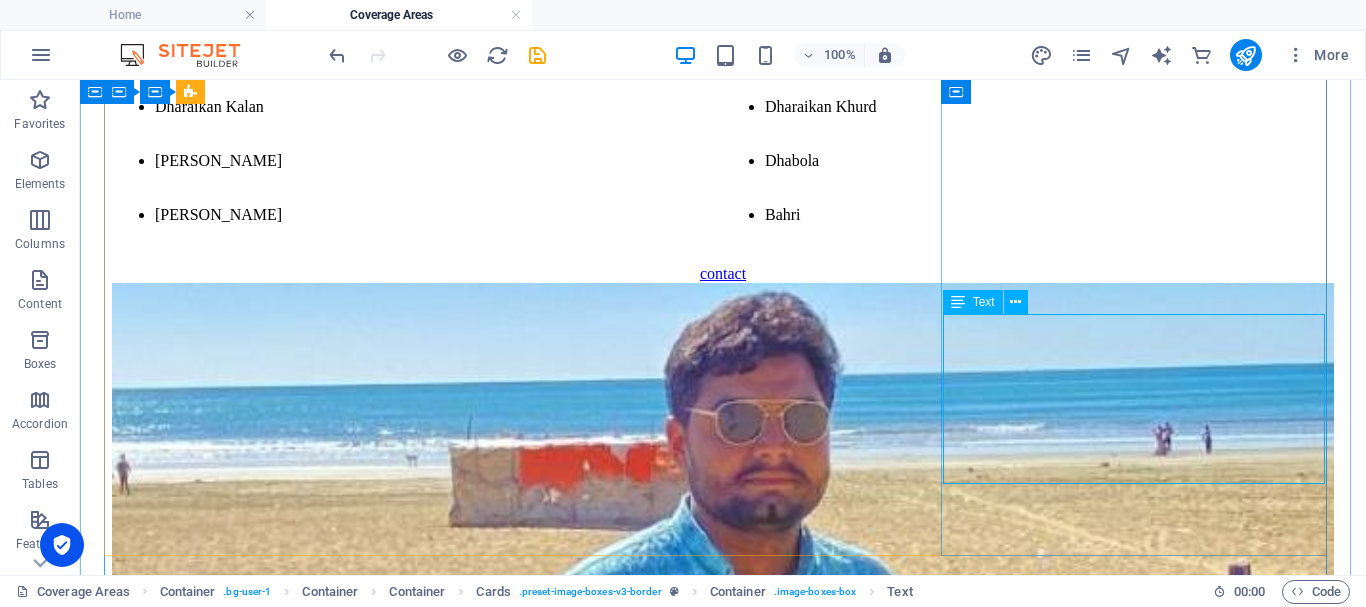 scroll, scrollTop: 3069, scrollLeft: 0, axis: vertical 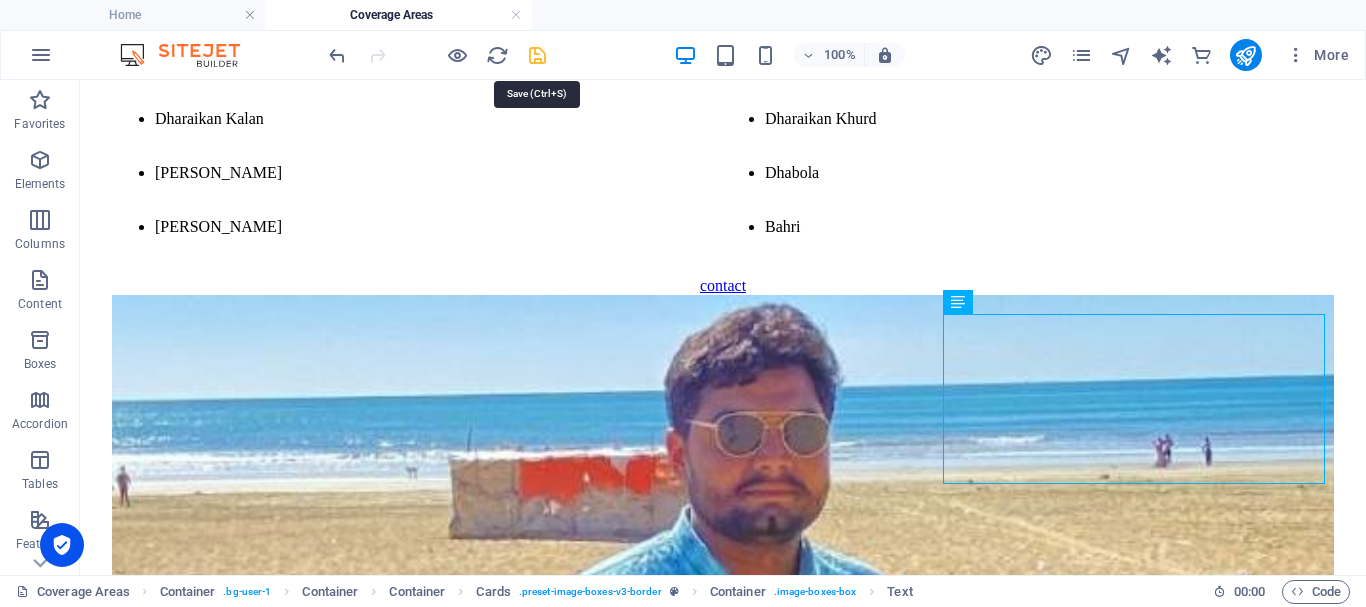 click at bounding box center [537, 55] 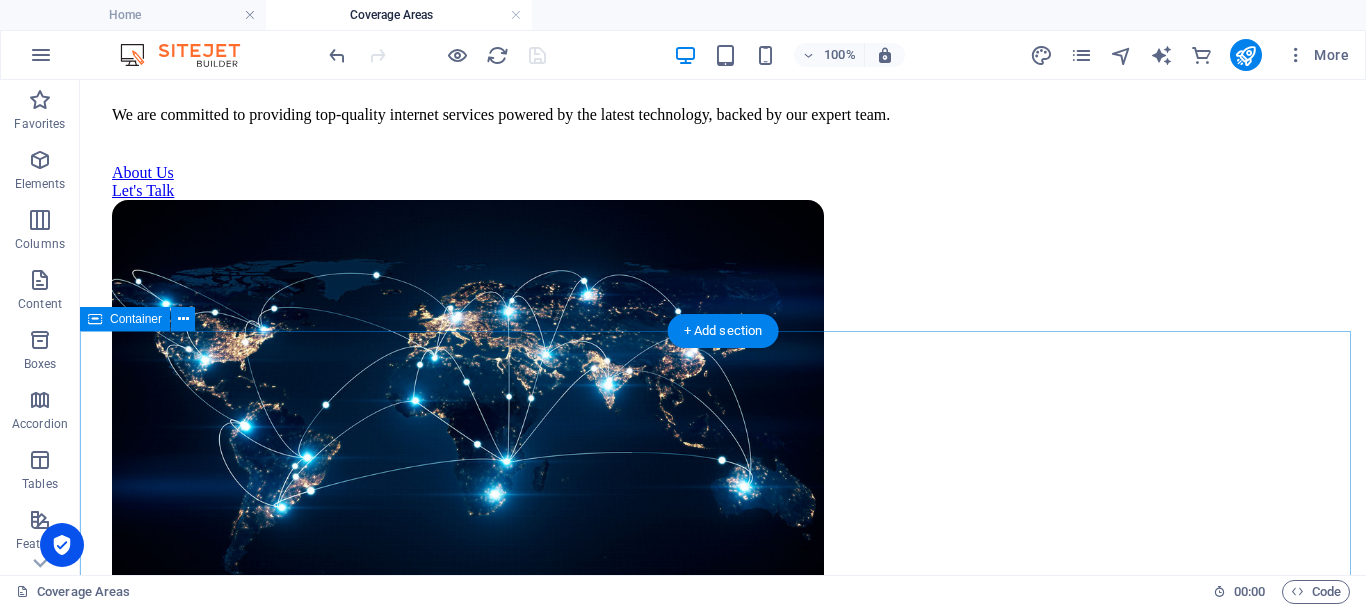 scroll, scrollTop: 500, scrollLeft: 0, axis: vertical 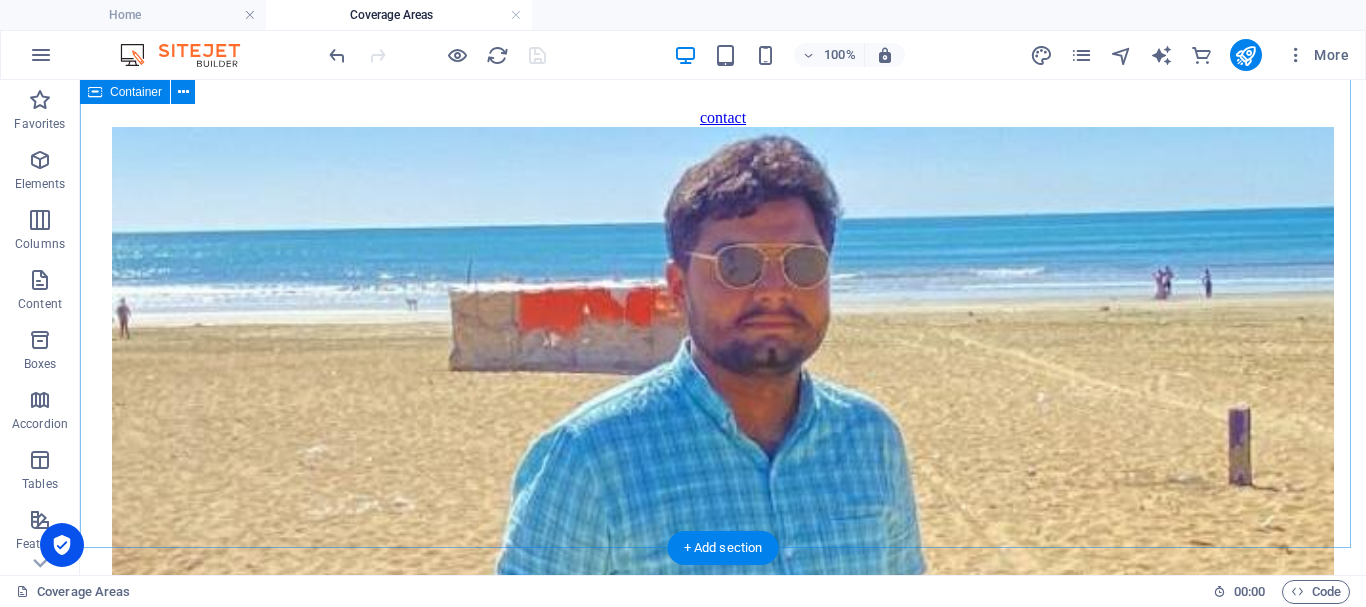 click on "Meet Our Team Leaders Covering Different Areas [PERSON_NAME] Mianwal Ranjha Pandowal Derajat contact Mr.[PERSON_NAME] [PERSON_NAME] Dharaikan Kalan Dharaikan Khurd Pindi [PERSON_NAME] Dhabola [PERSON_NAME] contact [PERSON_NAME] Bhagat [PERSON_NAME] [PERSON_NAME] Kamal [PERSON_NAME] Channi Manga contact [PERSON_NAME] Butt [PERSON_NAME] Garh [PERSON_NAME] Chimma [PERSON_NAME] contact [PERSON_NAME] Phiray Mano [PERSON_NAME] [PERSON_NAME] LAK RAG & [PERSON_NAME] contact [PERSON_NAME] [PERSON_NAME] Pahriyanwali [PERSON_NAME] Ranseekay Basi Kalan [PERSON_NAME] [PERSON_NAME] Ghagoki [PERSON_NAME] contact [PERSON_NAME] Ul [PERSON_NAME] Laidher Khud & [PERSON_NAME] Kalan Doghal Seeray Dhal Chak Mian Derajat contact Mr. [PERSON_NAME] Ranjha [PERSON_NAME] Bosal Kot Pindi Sahibwal Bukkan [PERSON_NAME] Derajat contact Mr. [PERSON_NAME] [PERSON_NAME] Kot [PERSON_NAME] contact [PERSON_NAME] Anser Mugho Pindi Lala Pindi Chak Meerak contact Mr. [PERSON_NAME] Derajat contact [PERSON_NAME] [PERSON_NAME] Khamb Khurd contact [PERSON_NAME] Sheikh Alipur [PERSON_NAME] Chak Channi contact" at bounding box center (723, 5050) 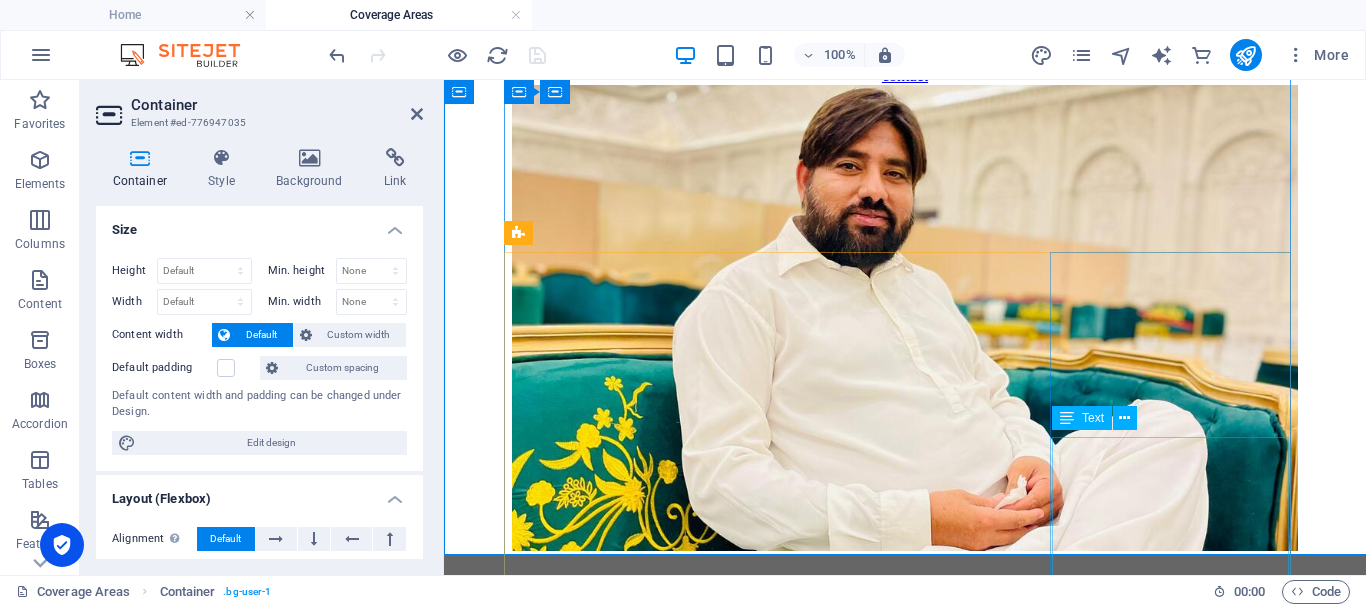 scroll, scrollTop: 3230, scrollLeft: 0, axis: vertical 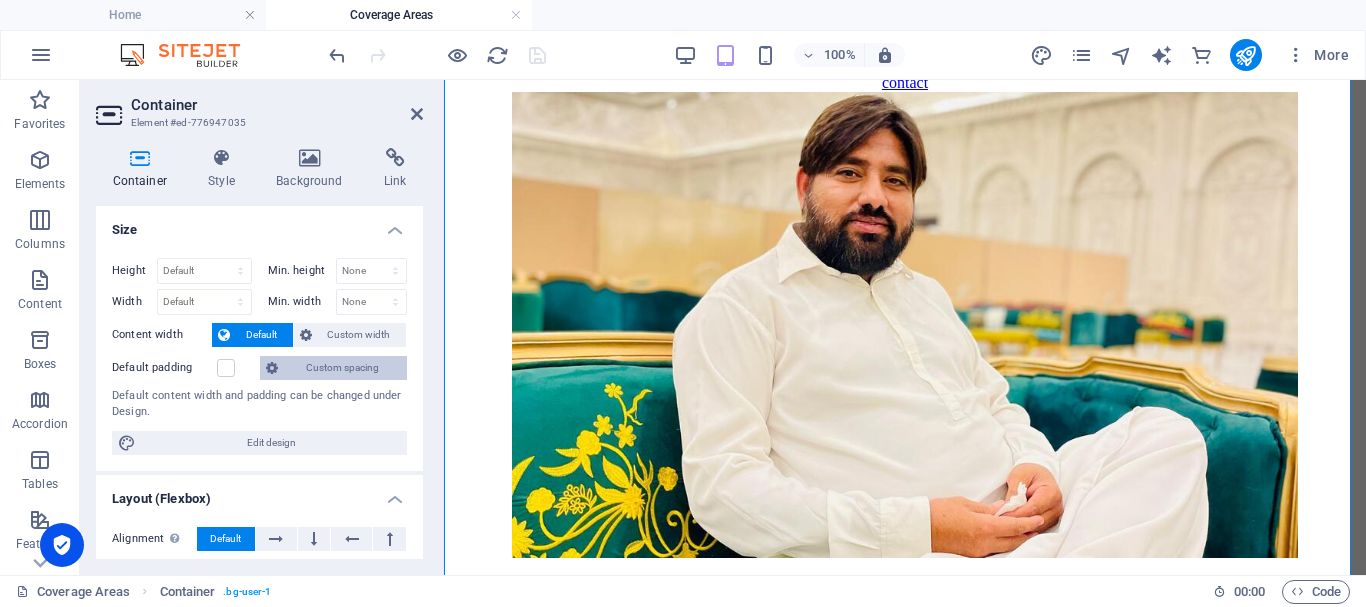 click on "Custom spacing" at bounding box center (342, 368) 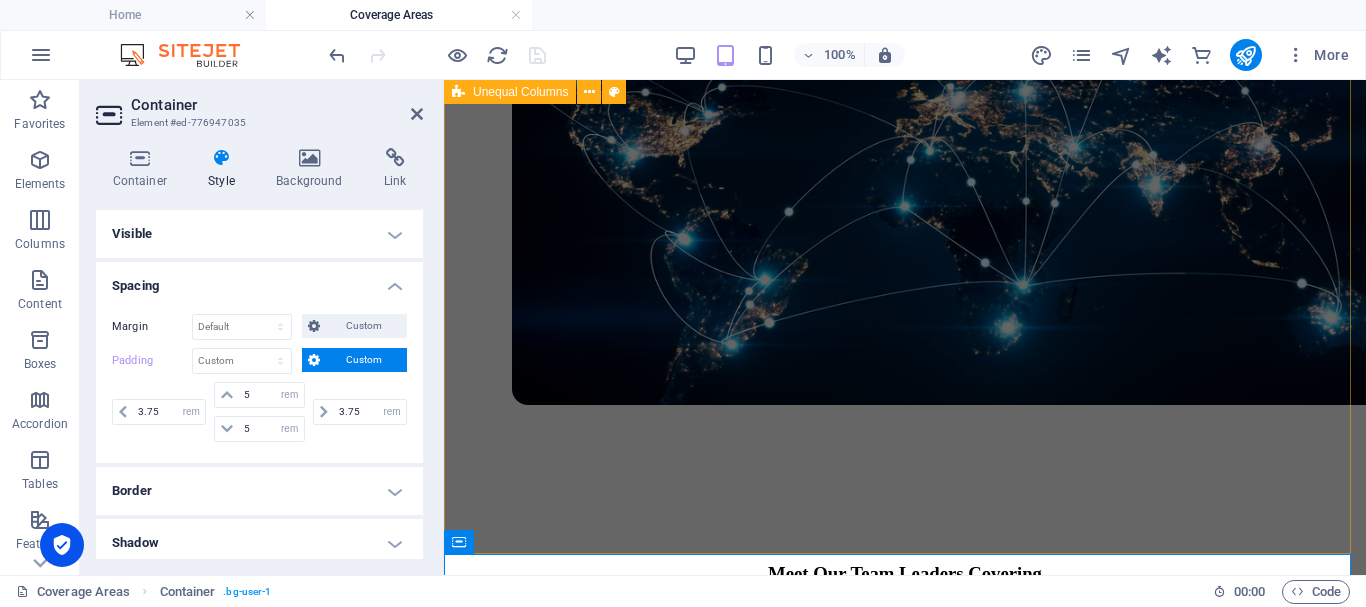 scroll, scrollTop: 730, scrollLeft: 0, axis: vertical 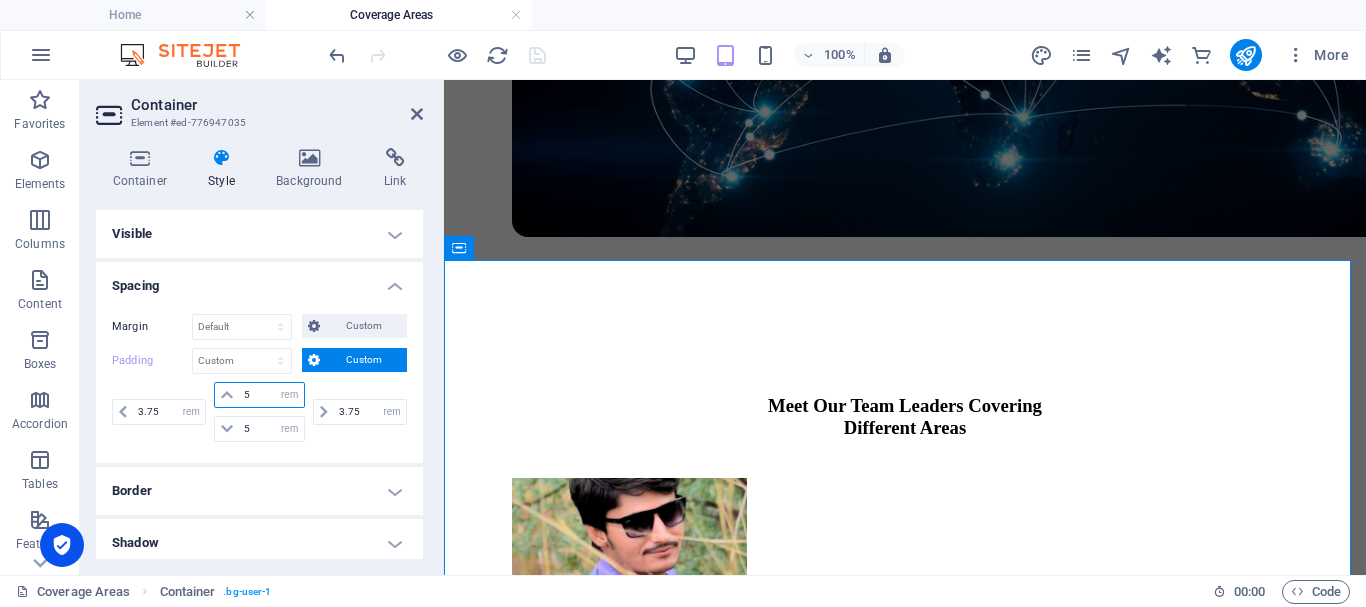 drag, startPoint x: 252, startPoint y: 395, endPoint x: 240, endPoint y: 395, distance: 12 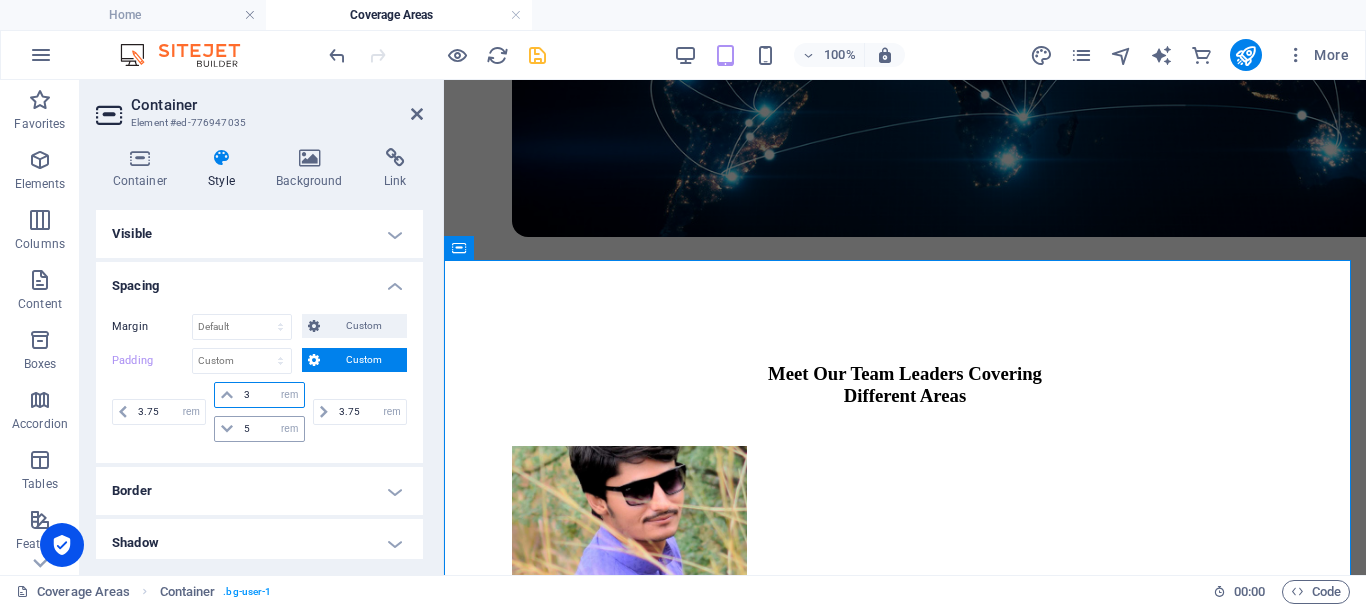 type on "3" 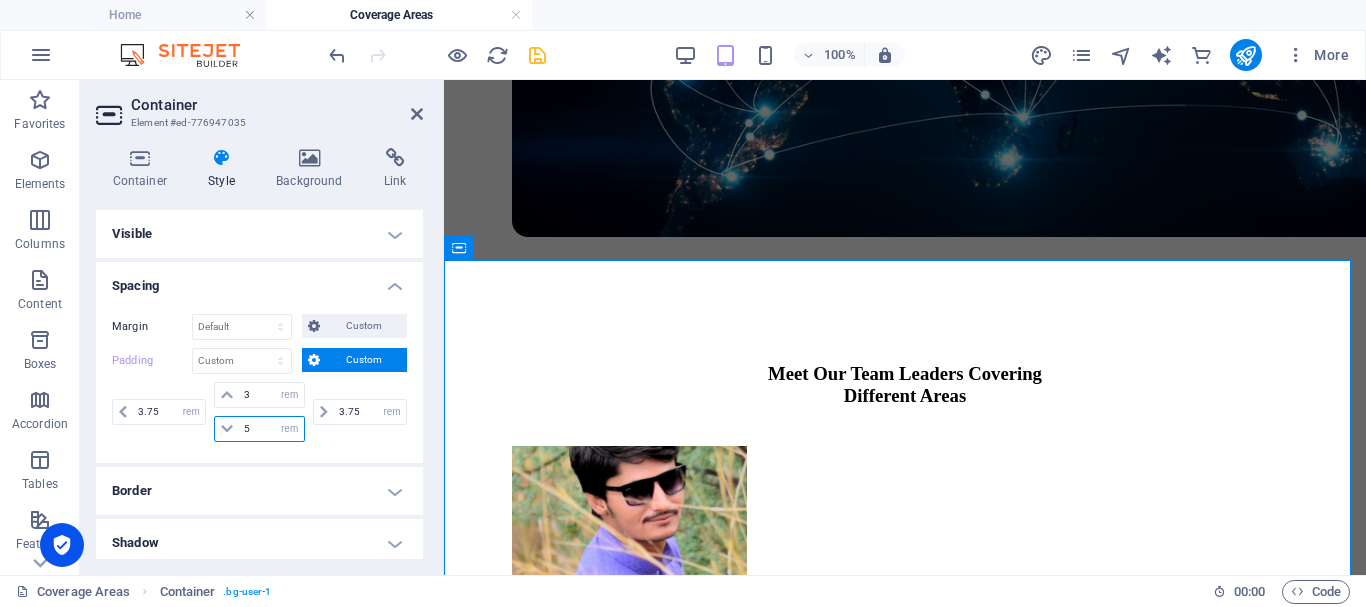 drag, startPoint x: 254, startPoint y: 430, endPoint x: 237, endPoint y: 432, distance: 17.117243 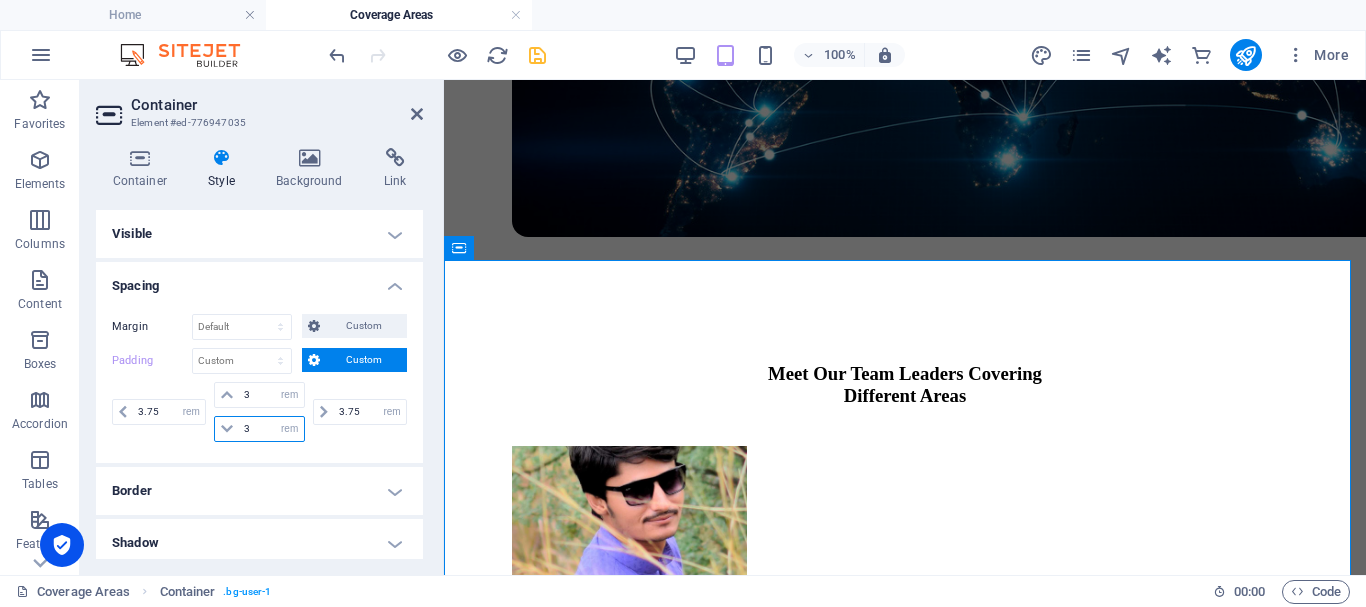 type on "3" 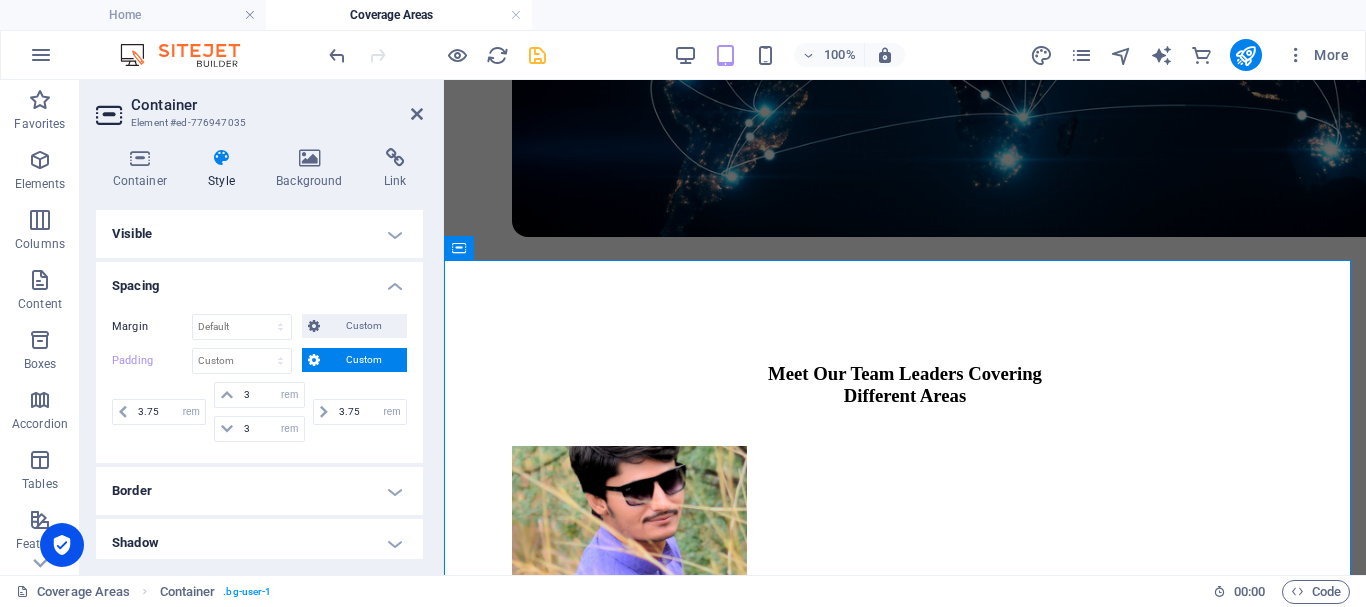 click on "3.75 px rem % vh vw 3 px rem % vh vw 3 px rem % vh vw 3.75 px rem % vh vw" at bounding box center (259, 414) 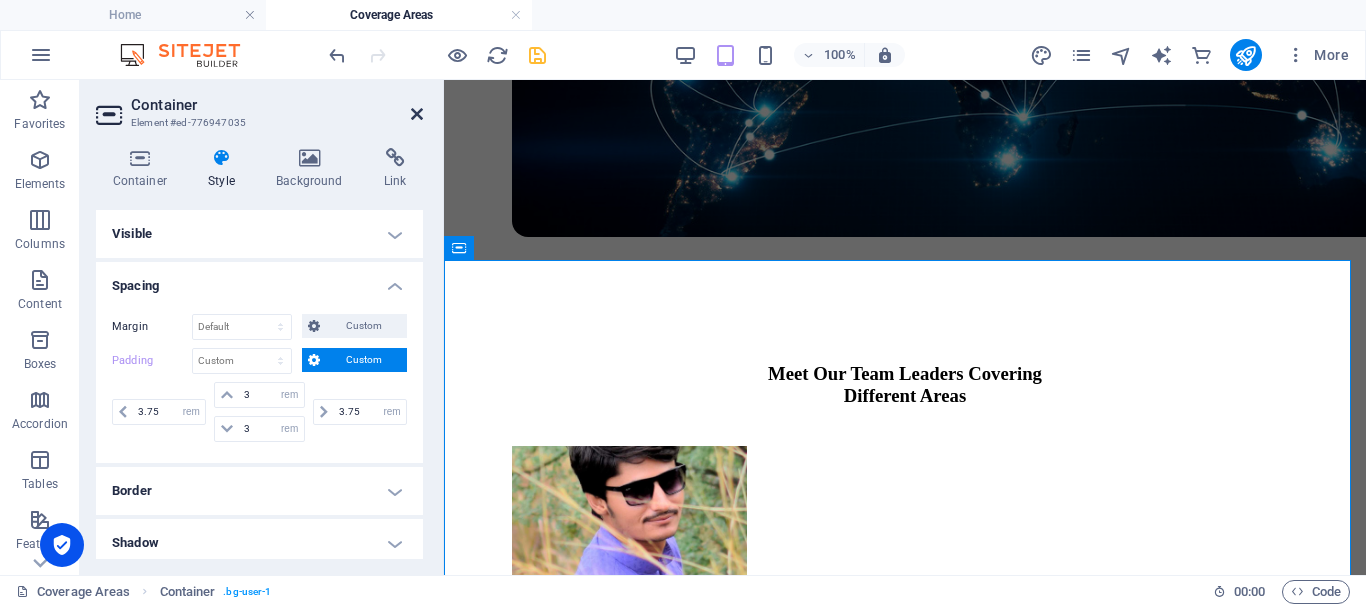 click at bounding box center (417, 114) 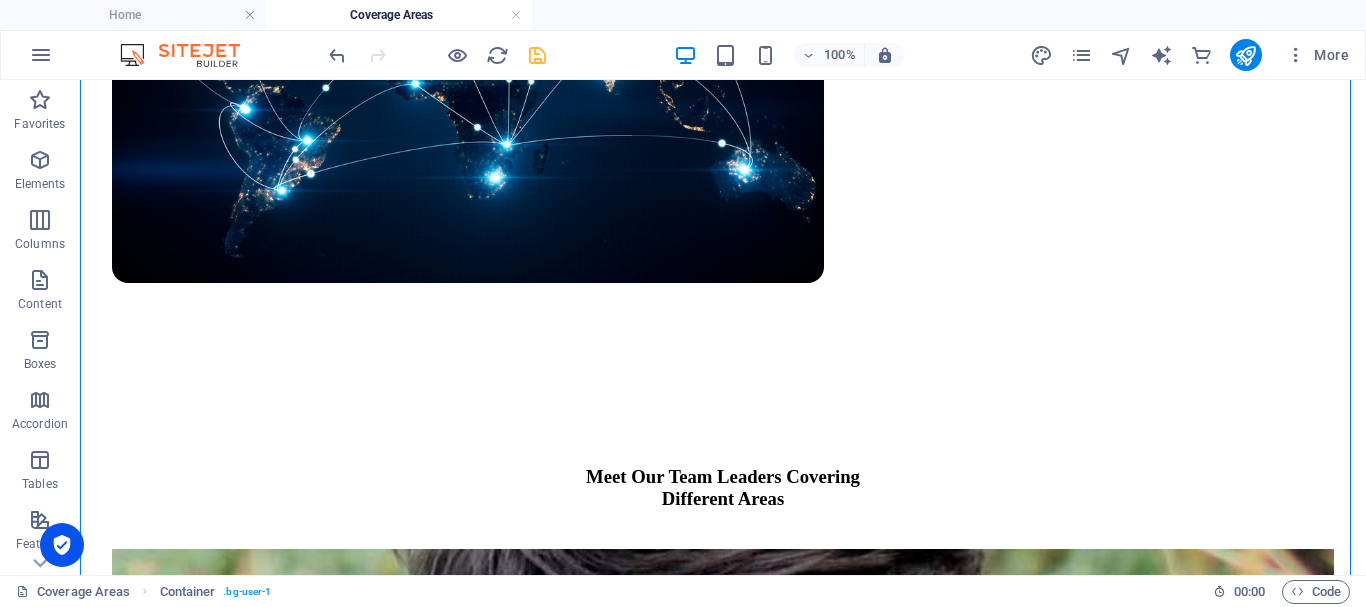scroll, scrollTop: 785, scrollLeft: 0, axis: vertical 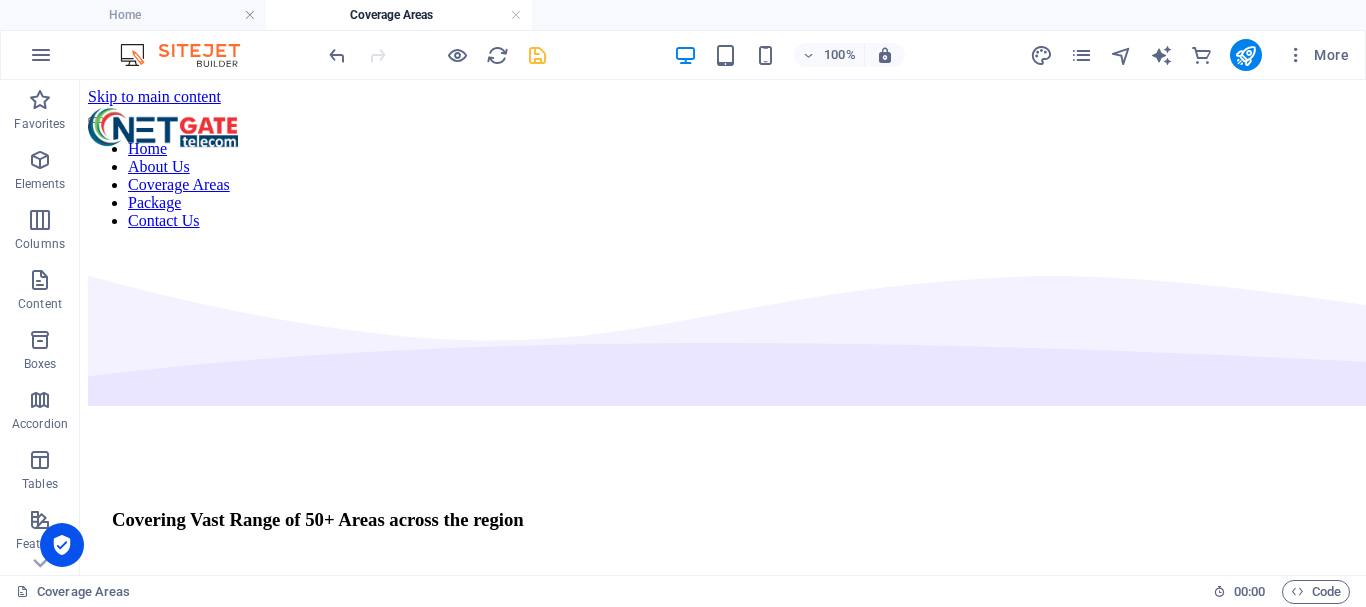 drag, startPoint x: 1355, startPoint y: 223, endPoint x: 1280, endPoint y: 150, distance: 104.66136 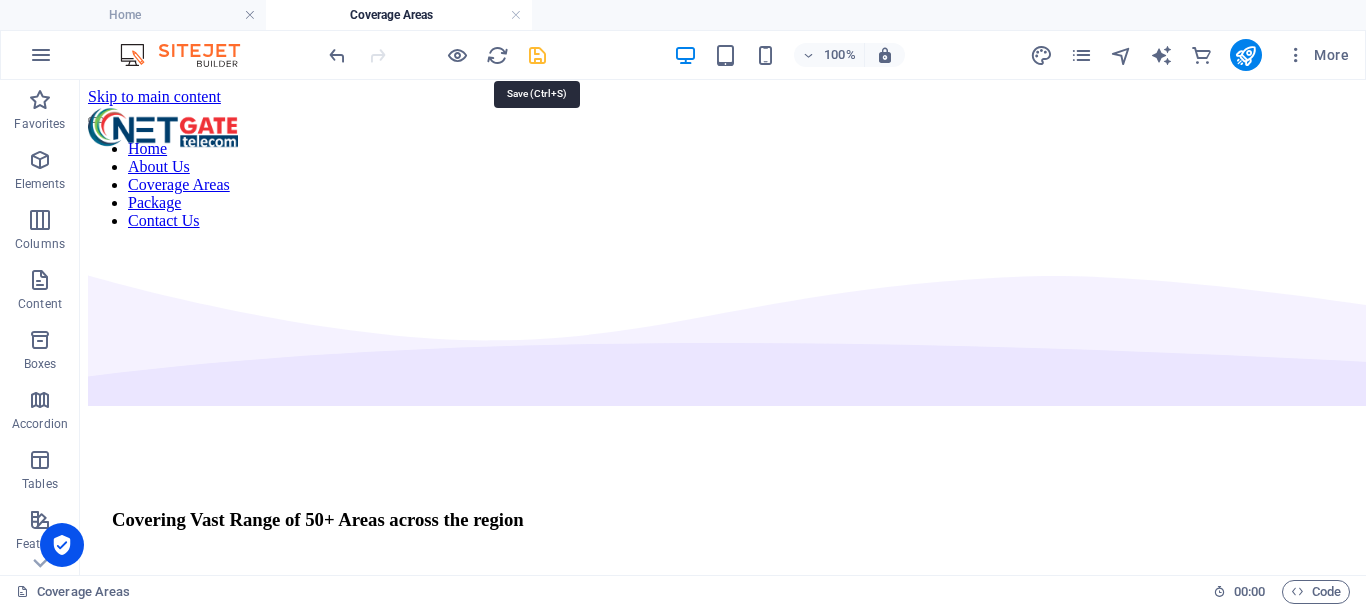 click at bounding box center [537, 55] 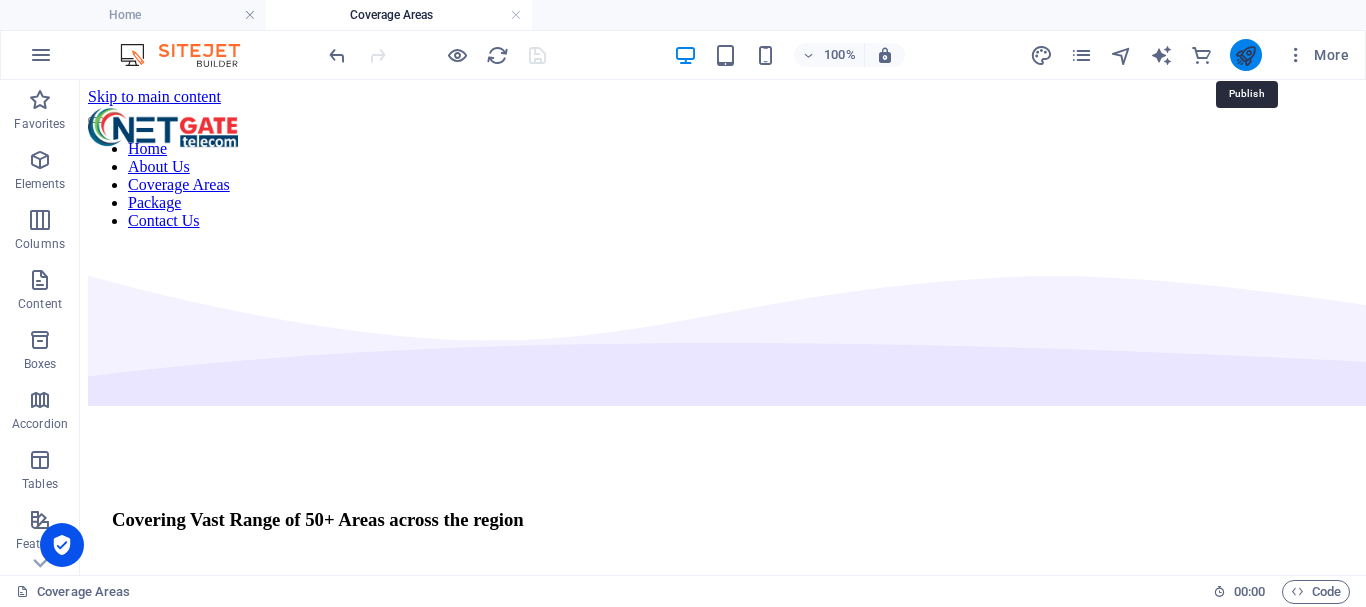 click at bounding box center (1246, 55) 